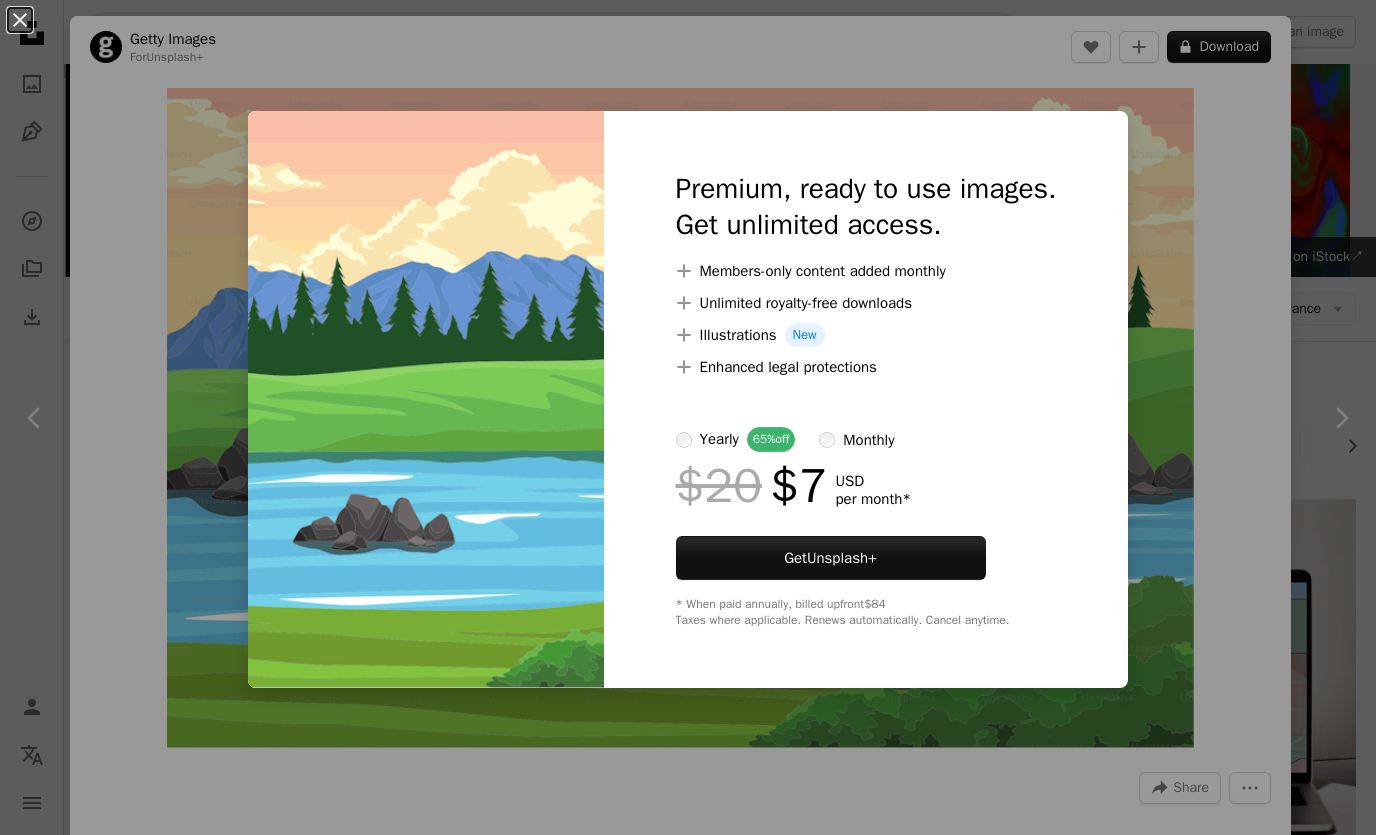 scroll, scrollTop: 21852, scrollLeft: 0, axis: vertical 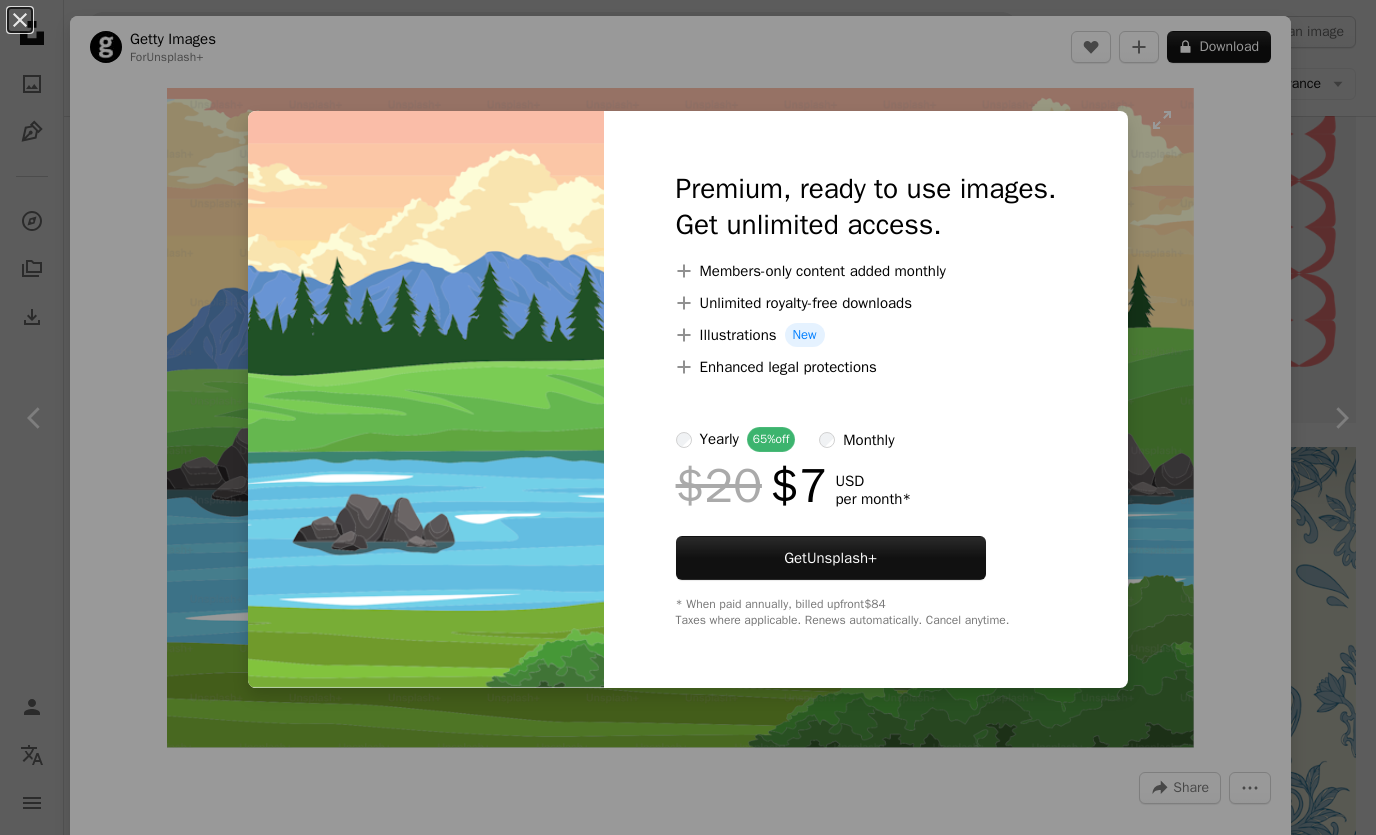 click on "An X shape Premium, ready to use images. Get unlimited access. A plus sign Members-only content added monthly A plus sign Unlimited royalty-free downloads A plus sign Illustrations  New A plus sign Enhanced legal protections yearly 65%  off monthly $20   $7 USD per month * Get  Unsplash+ * When paid annually, billed upfront  $84 Taxes where applicable. Renews automatically. Cancel anytime." at bounding box center [688, 417] 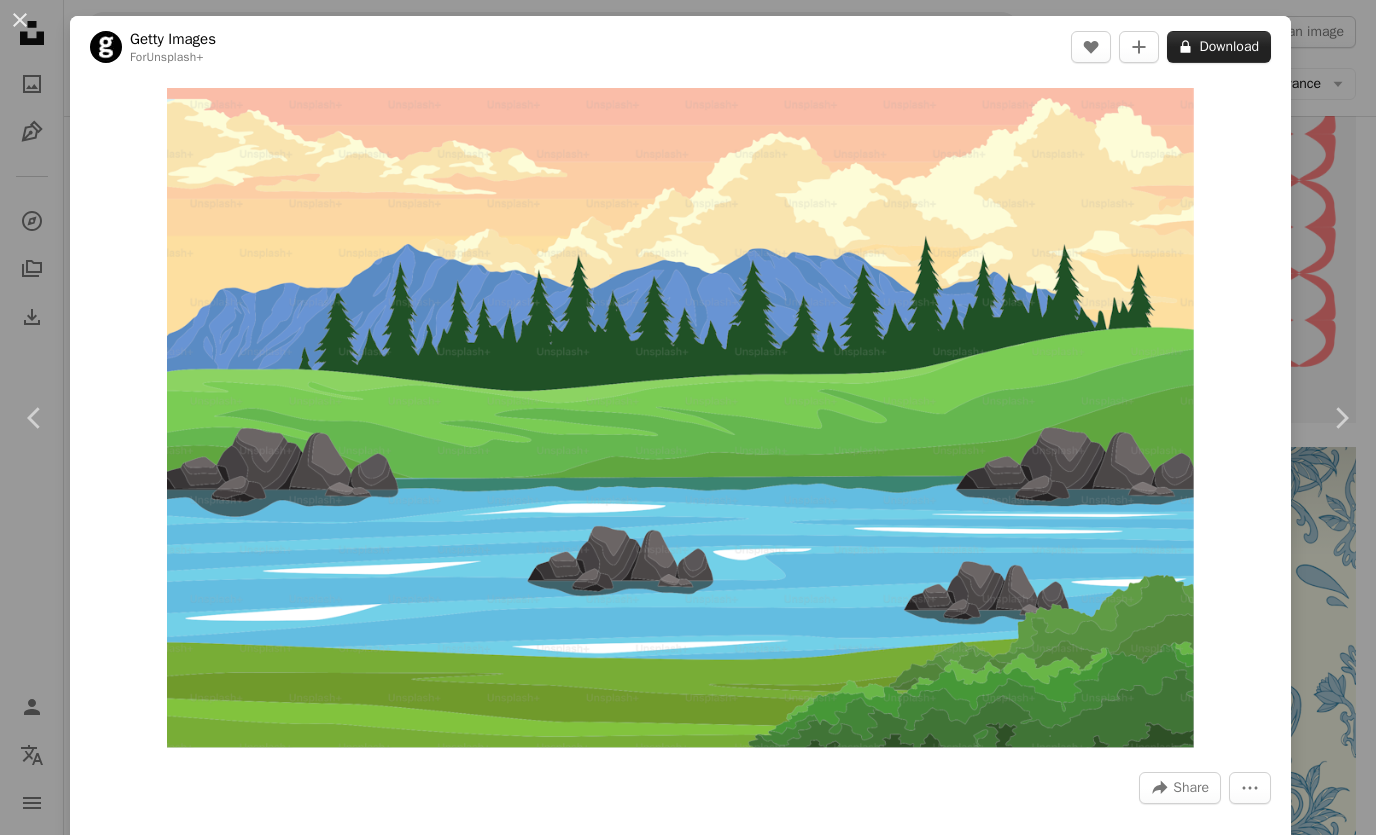 click on "A lock Download" at bounding box center [1219, 47] 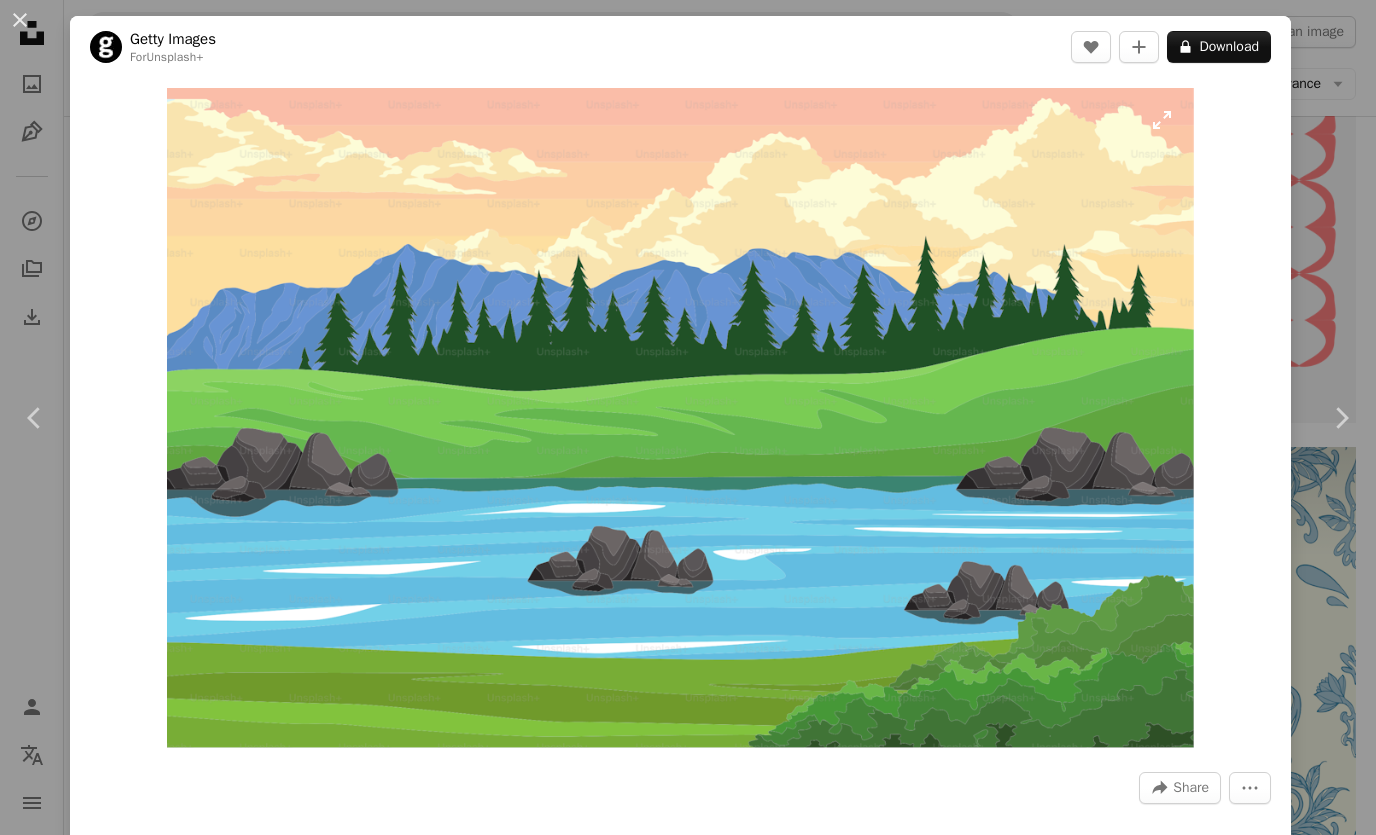click on "An X shape Premium, ready to use images. Get unlimited access. A plus sign Members-only content added monthly A plus sign Unlimited royalty-free downloads A plus sign Illustrations  New A plus sign Enhanced legal protections yearly 65%  off monthly $20   $7 USD per month * Get  Unsplash+ * When paid annually, billed upfront  $84 Taxes where applicable. Renews automatically. Cancel anytime." at bounding box center (688, 7238) 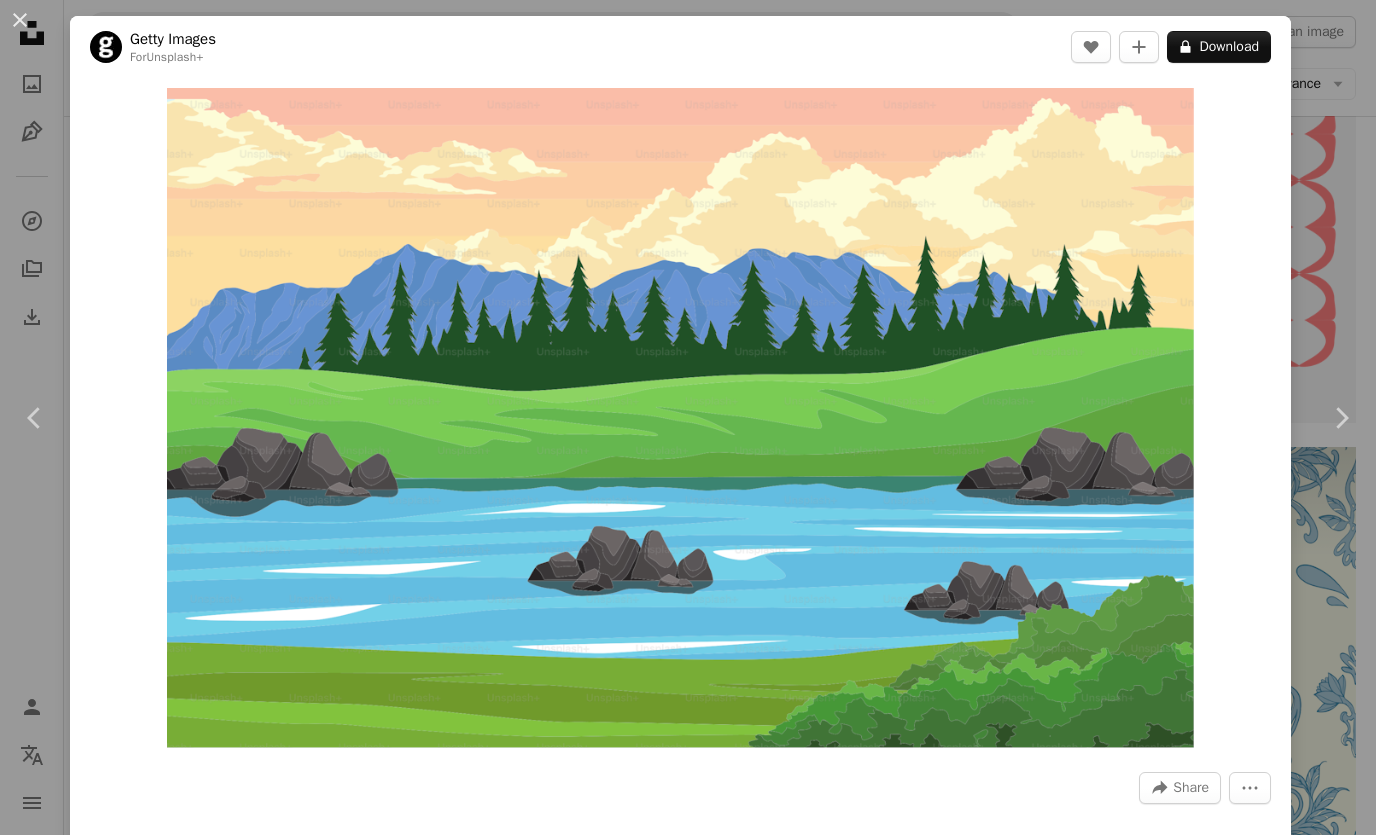 click on "An X shape Chevron left Chevron right Getty Images For  Unsplash+ A heart A plus sign A lock Download Zoom in A forward-right arrow Share More Actions Calendar outlined Published on  October 19, 2023 Safety Licensed under the  Unsplash+ License forest river illustration vector outdoors woodland Public domain images Related images Plus sign for Unsplash+ A heart A plus sign Getty Images For  Unsplash+ A lock Download Plus sign for Unsplash+ A heart A plus sign Getty Images For  Unsplash+ A lock Download Plus sign for Unsplash+ A heart A plus sign Getty Images For  Unsplash+ A lock Download Plus sign for Unsplash+ A heart A plus sign Erone Stuff For  Unsplash+ A lock Download Plus sign for Unsplash+ A heart A plus sign Getty Images For  Unsplash+ For" at bounding box center [688, 417] 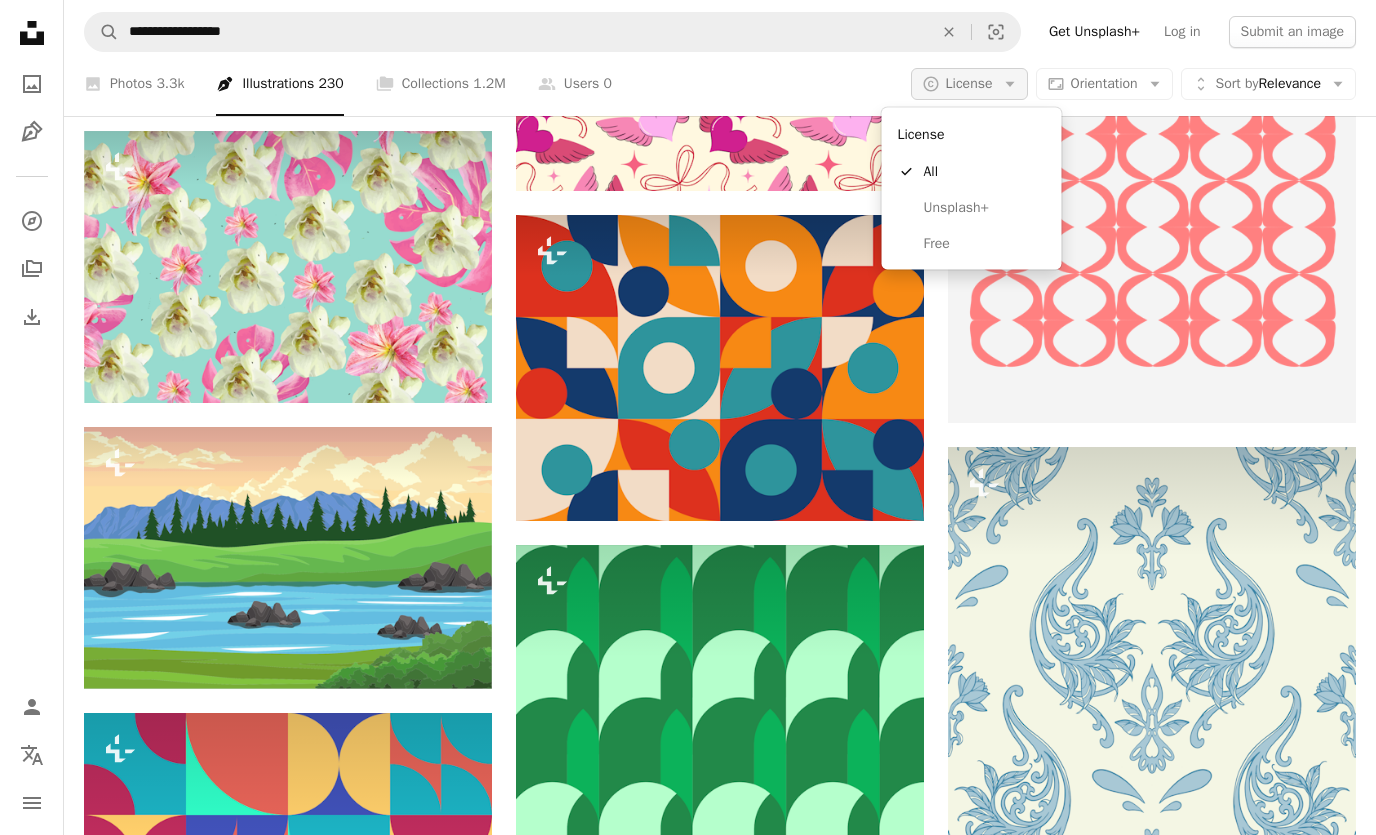 click on "A copyright icon © License Arrow down" at bounding box center [969, 84] 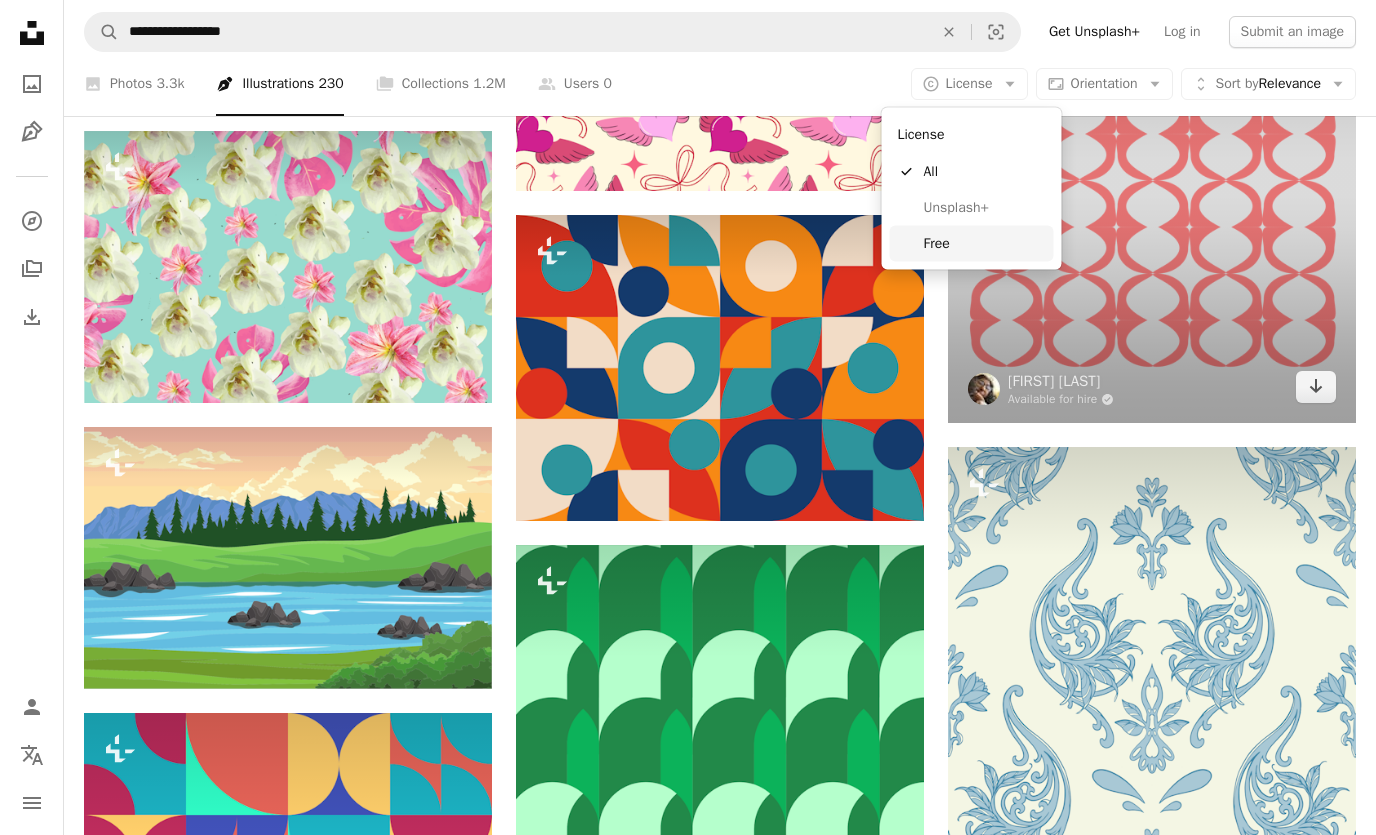 click on "Free" at bounding box center (972, 243) 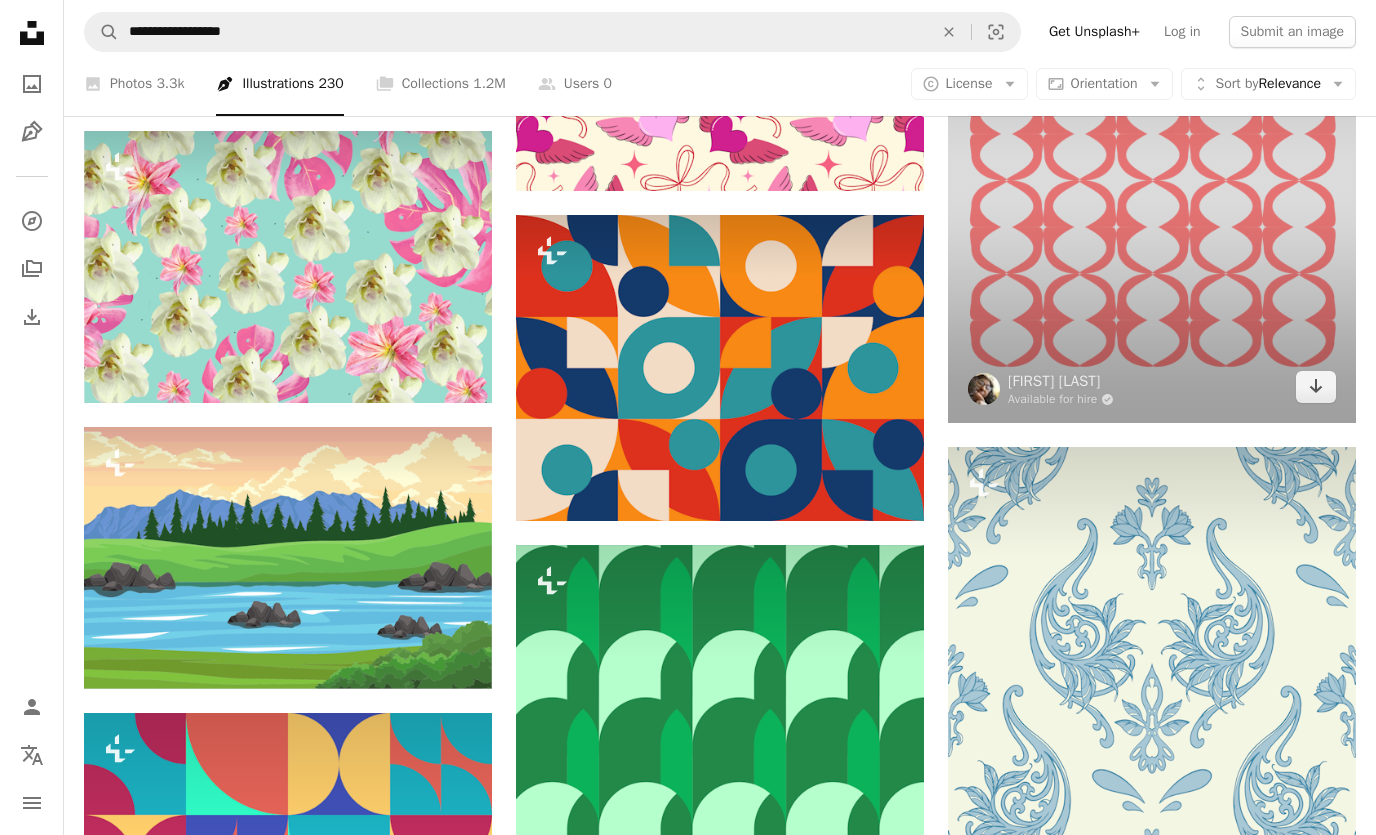 scroll, scrollTop: 0, scrollLeft: 0, axis: both 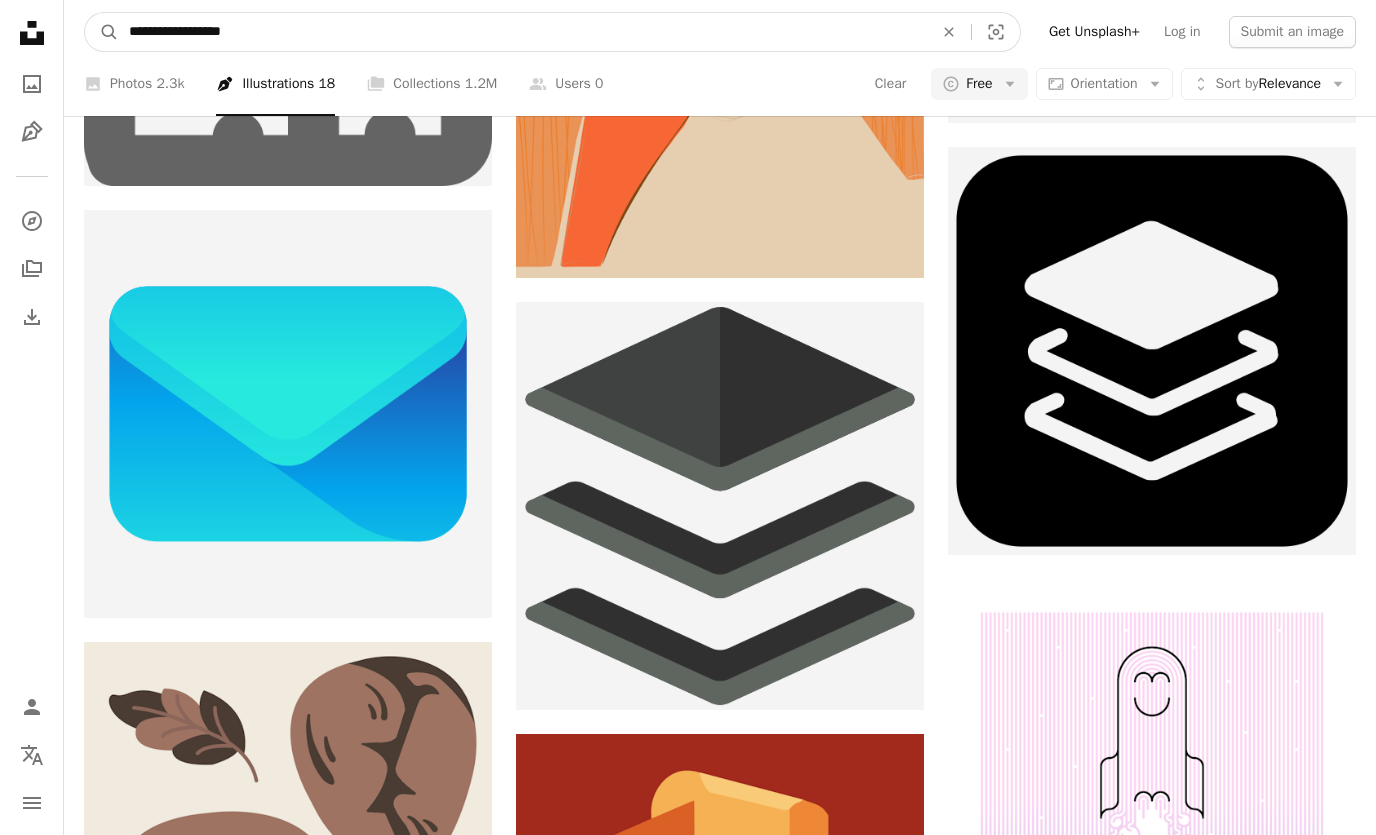 click on "**********" at bounding box center (523, 32) 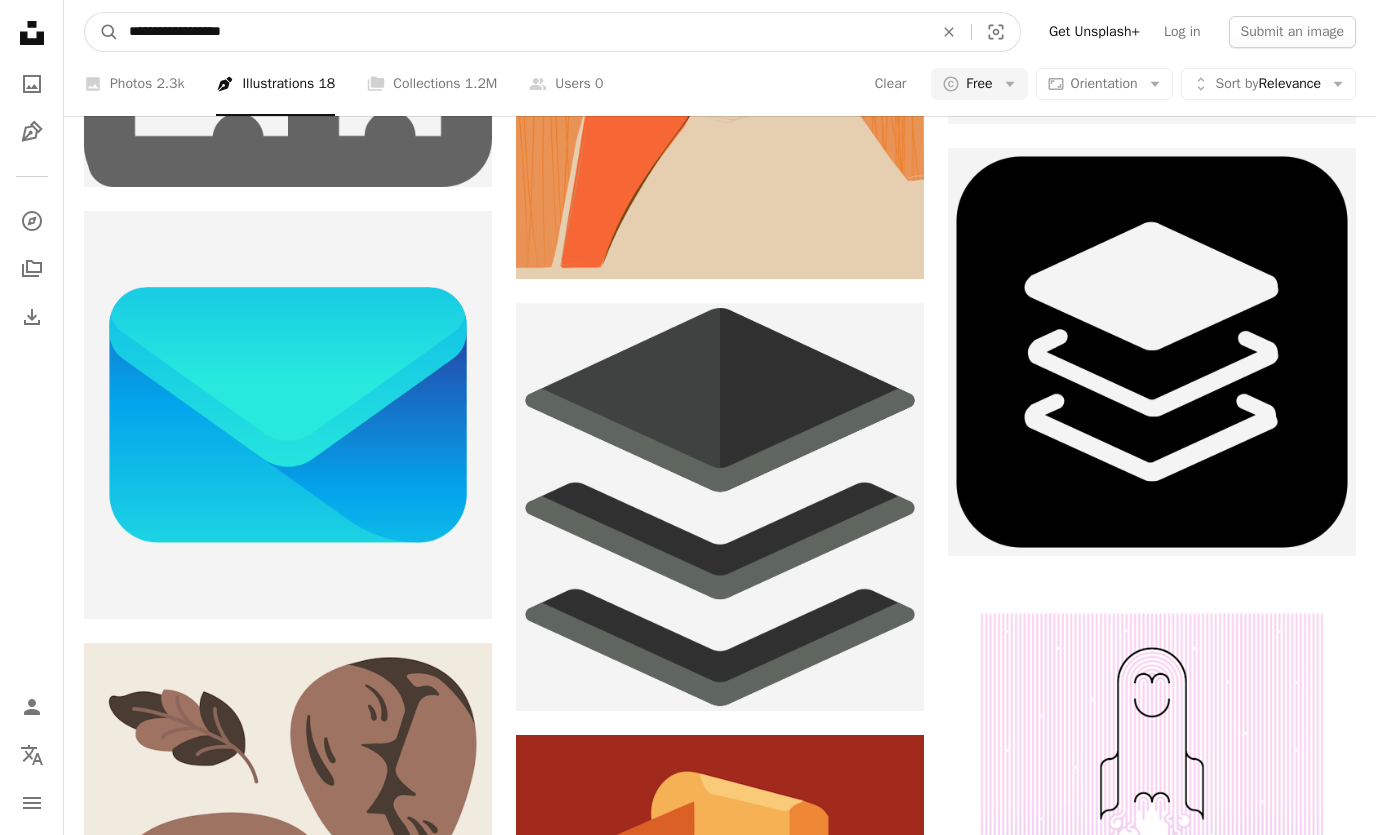 click on "**********" at bounding box center (523, 32) 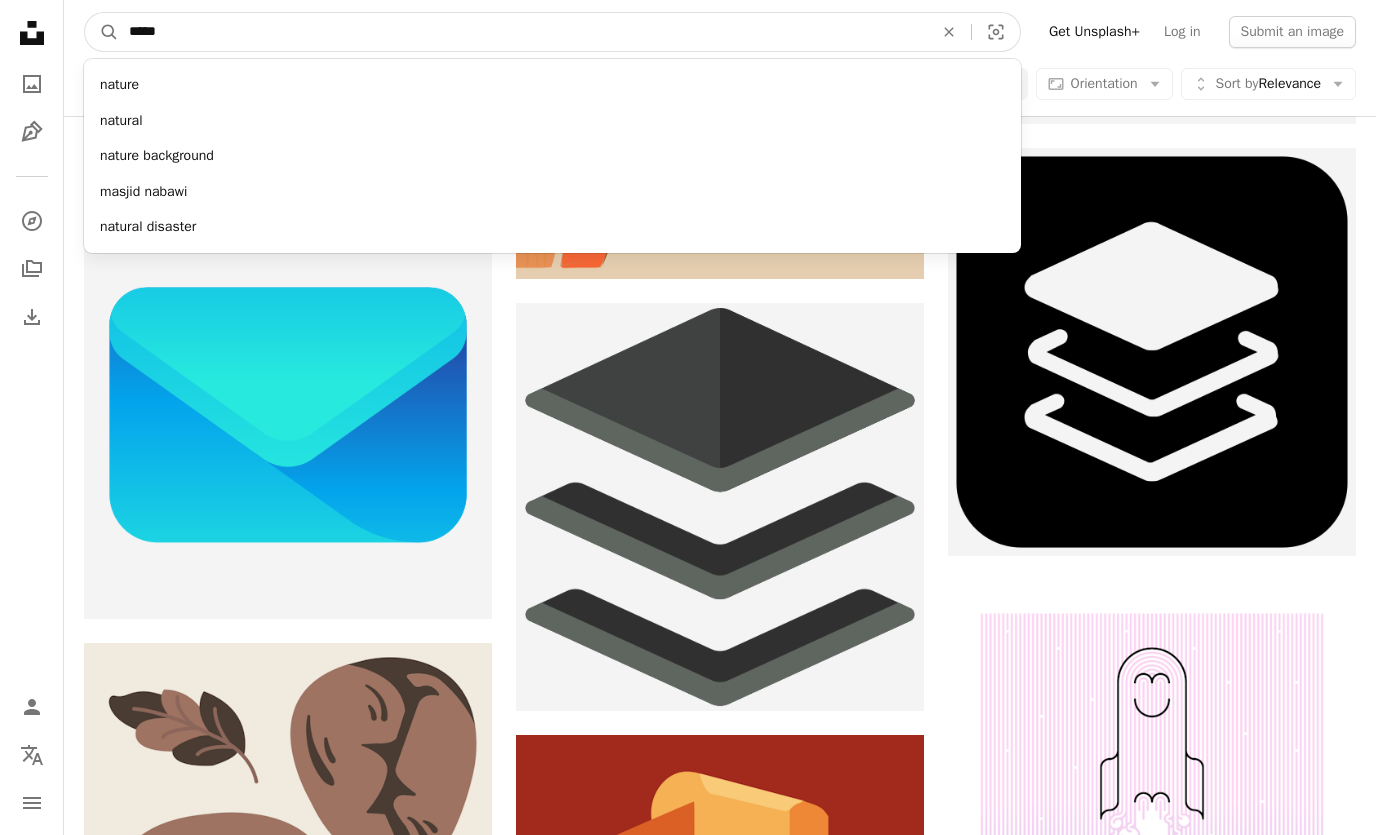 type on "******" 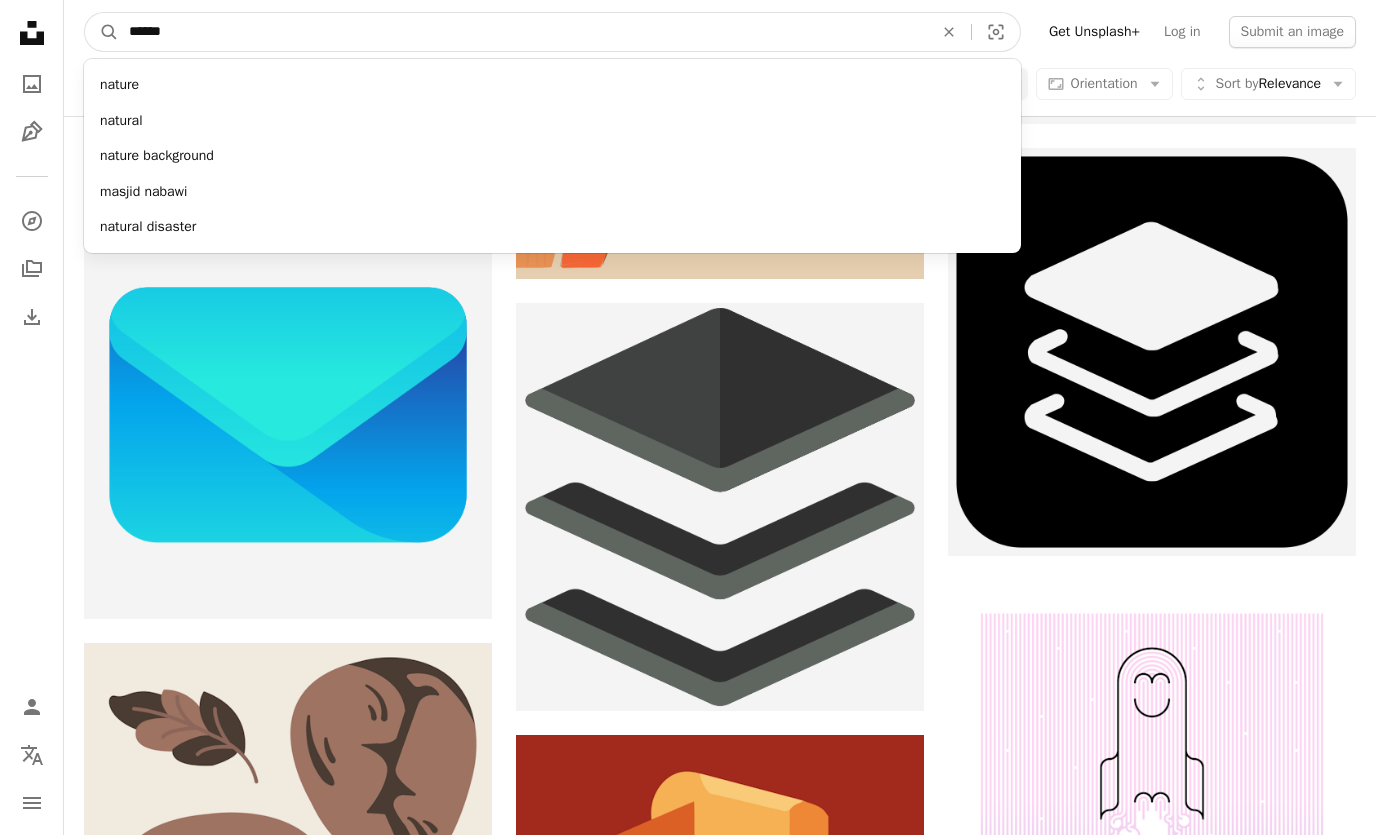click on "A magnifying glass" at bounding box center (102, 32) 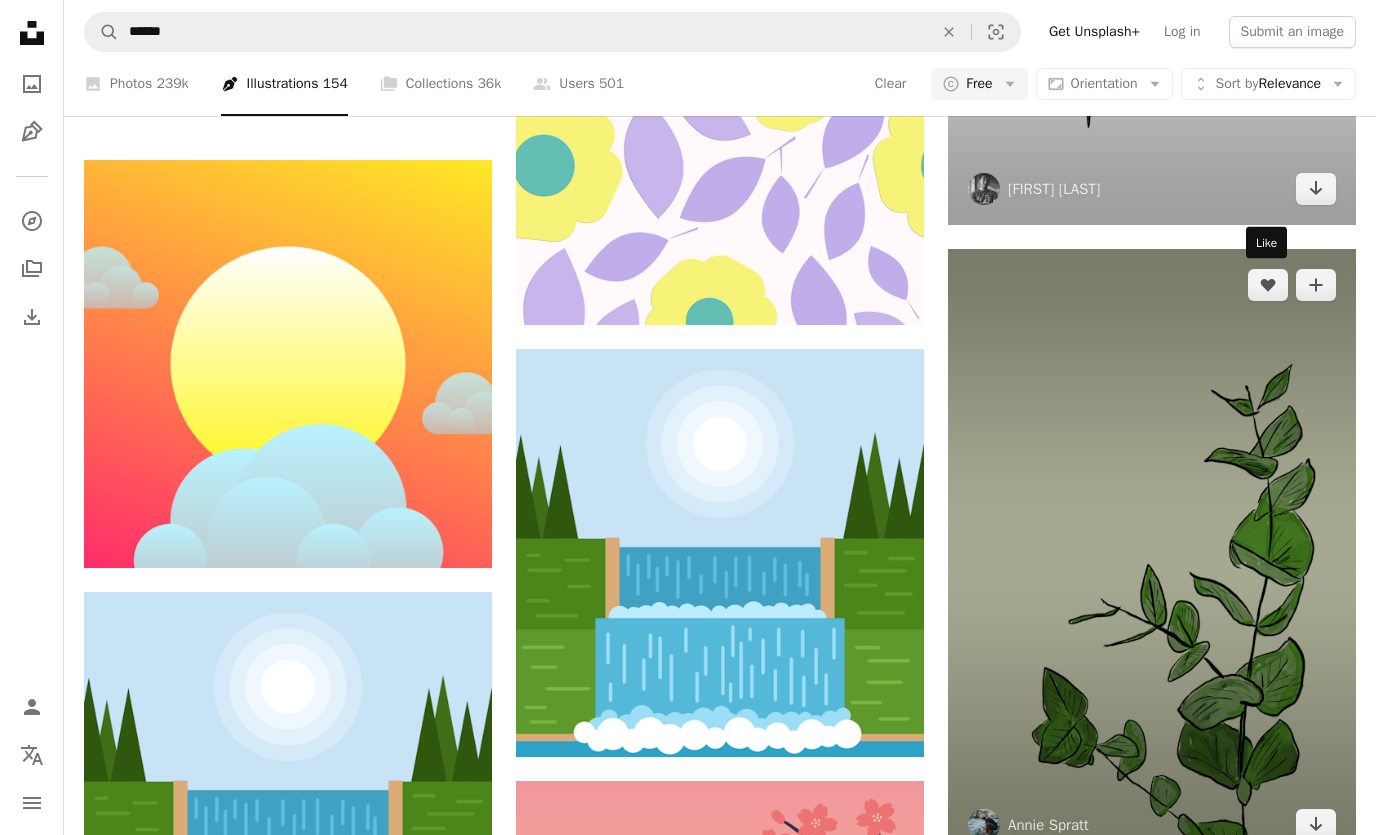 scroll, scrollTop: 3925, scrollLeft: 0, axis: vertical 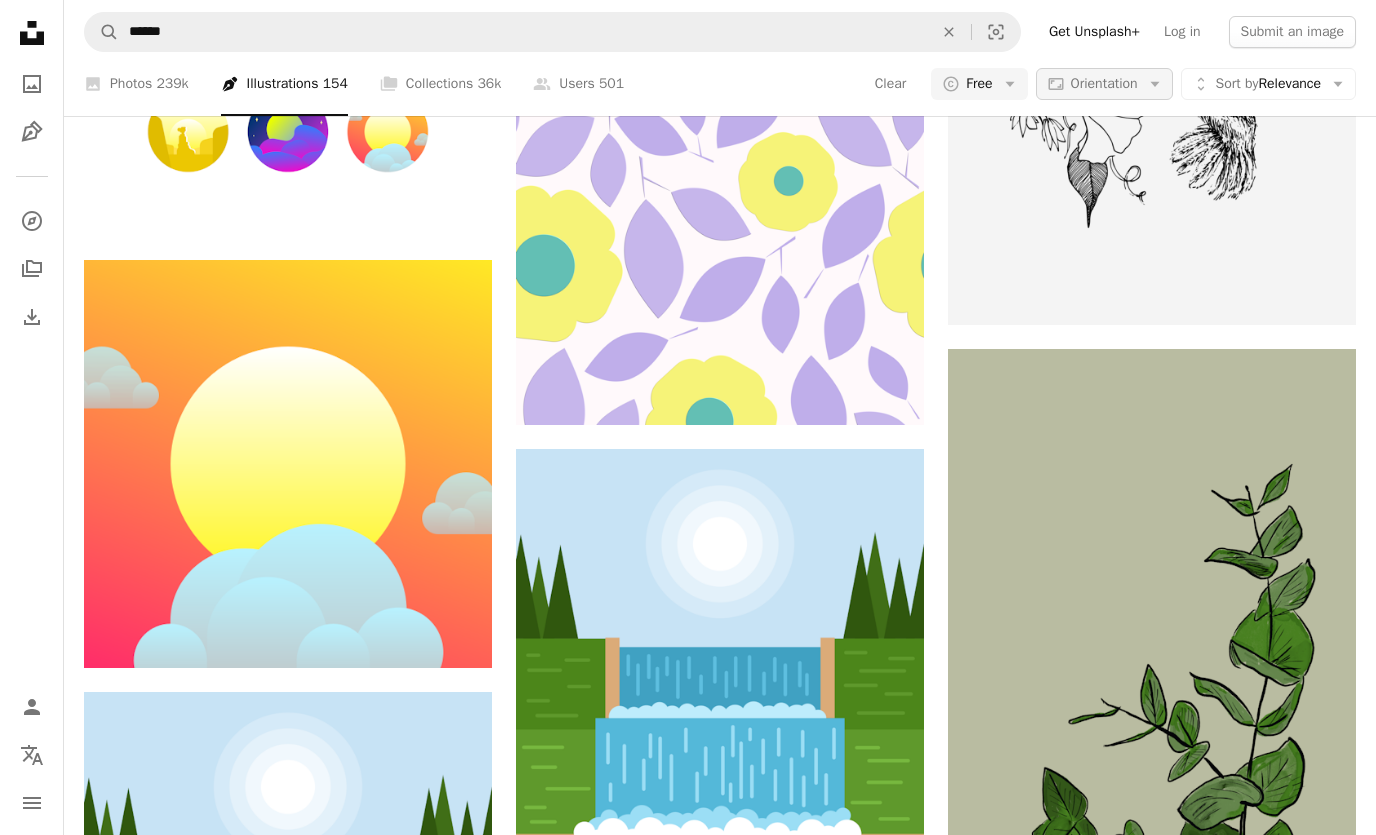click on "Arrow down" 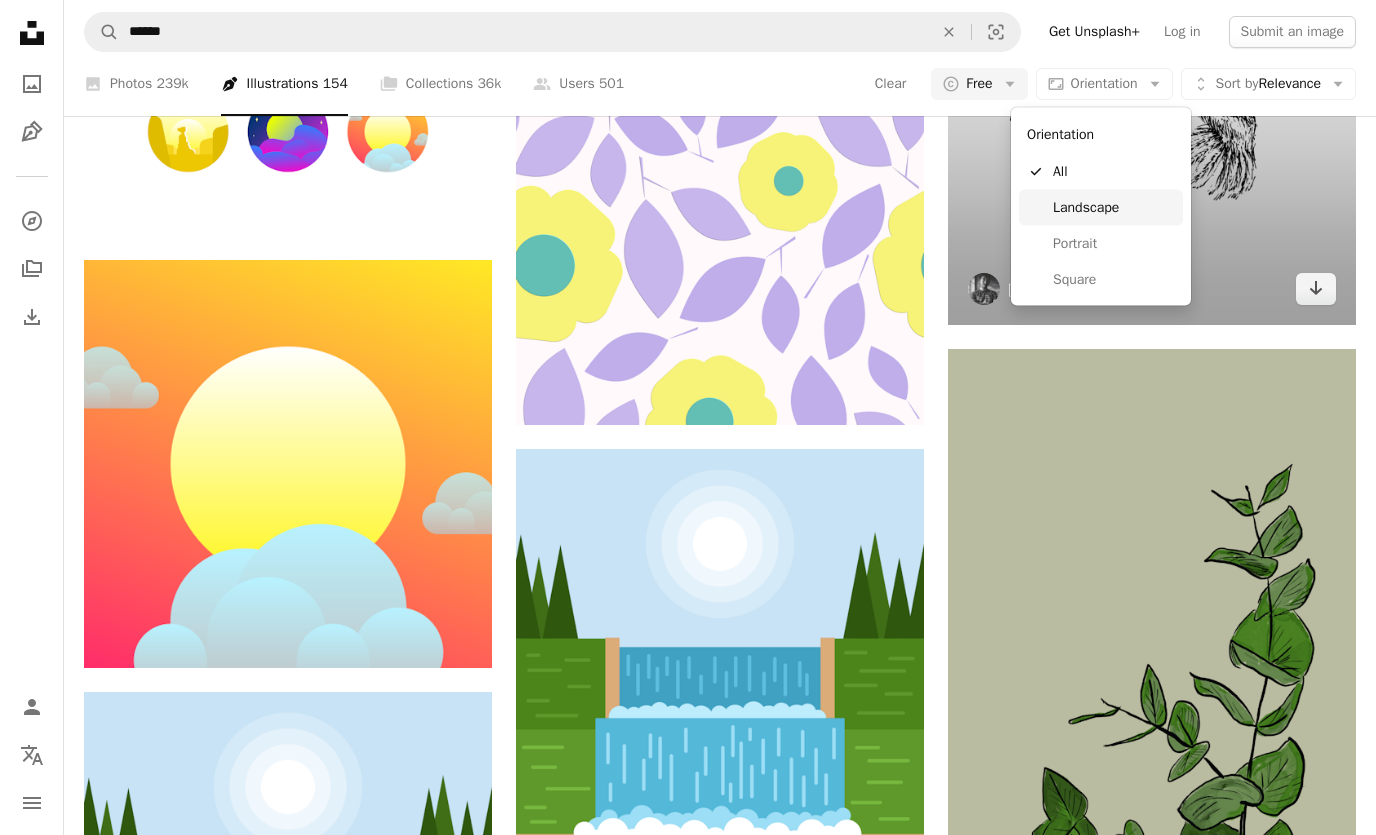 click on "Landscape" at bounding box center (1114, 207) 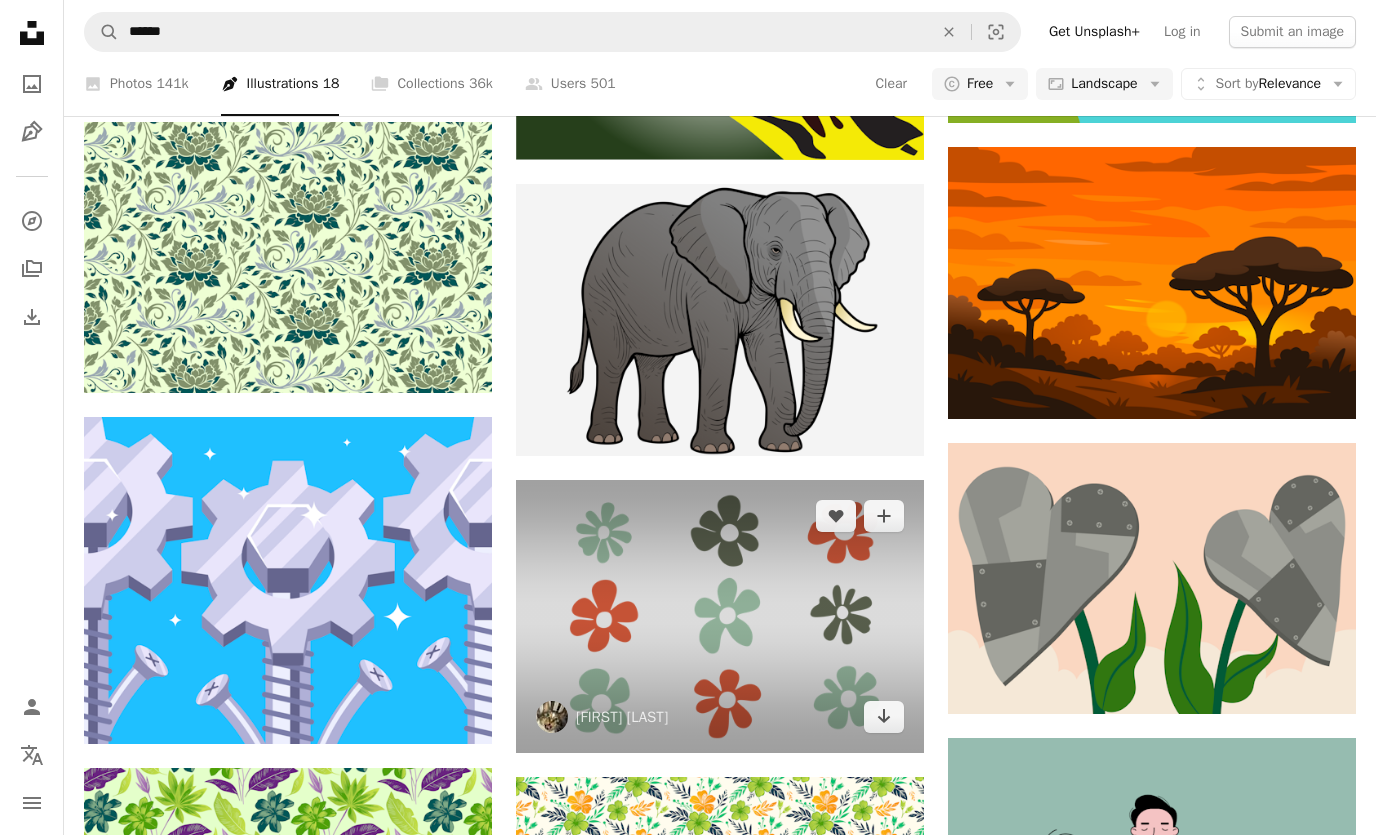 scroll, scrollTop: 1594, scrollLeft: 0, axis: vertical 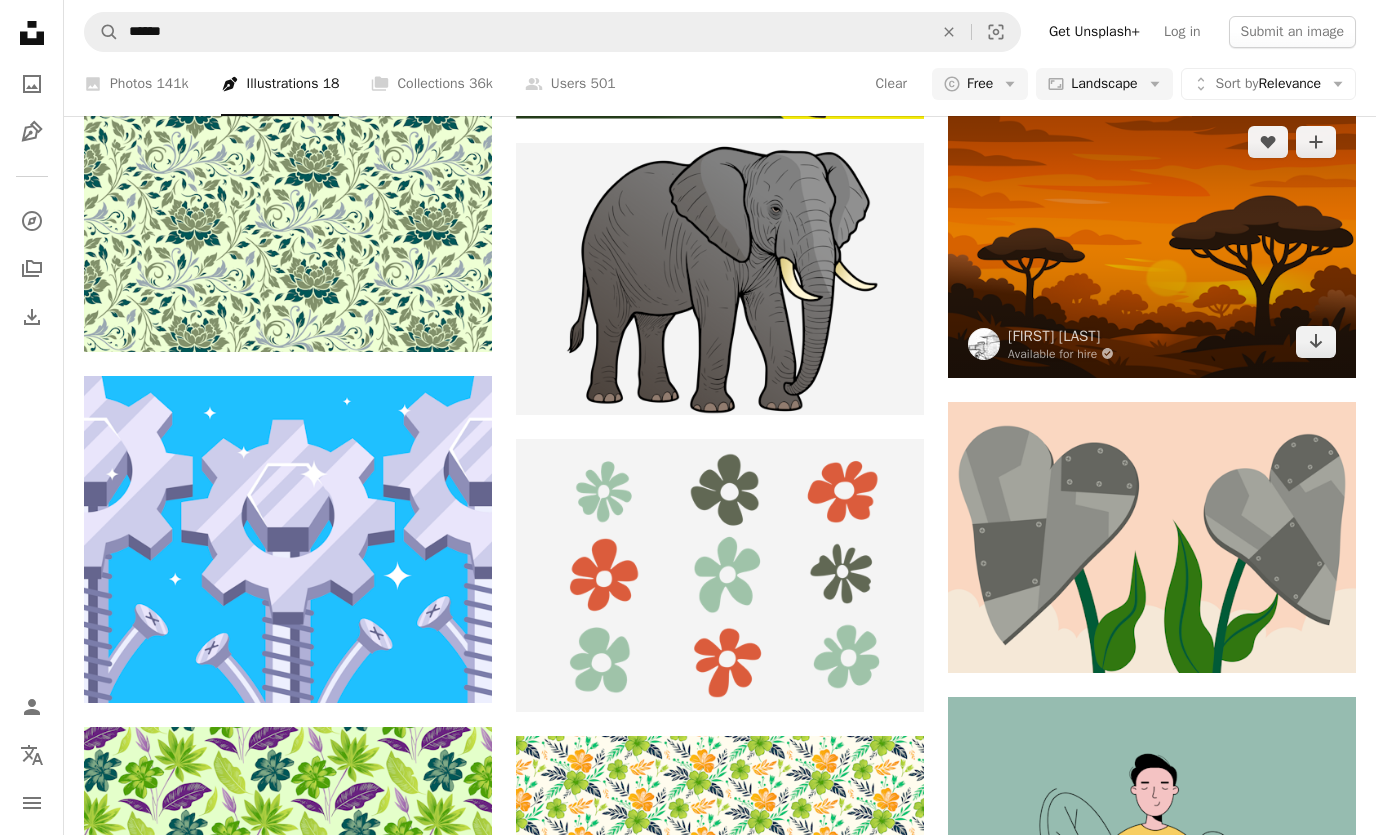 click at bounding box center [1152, 242] 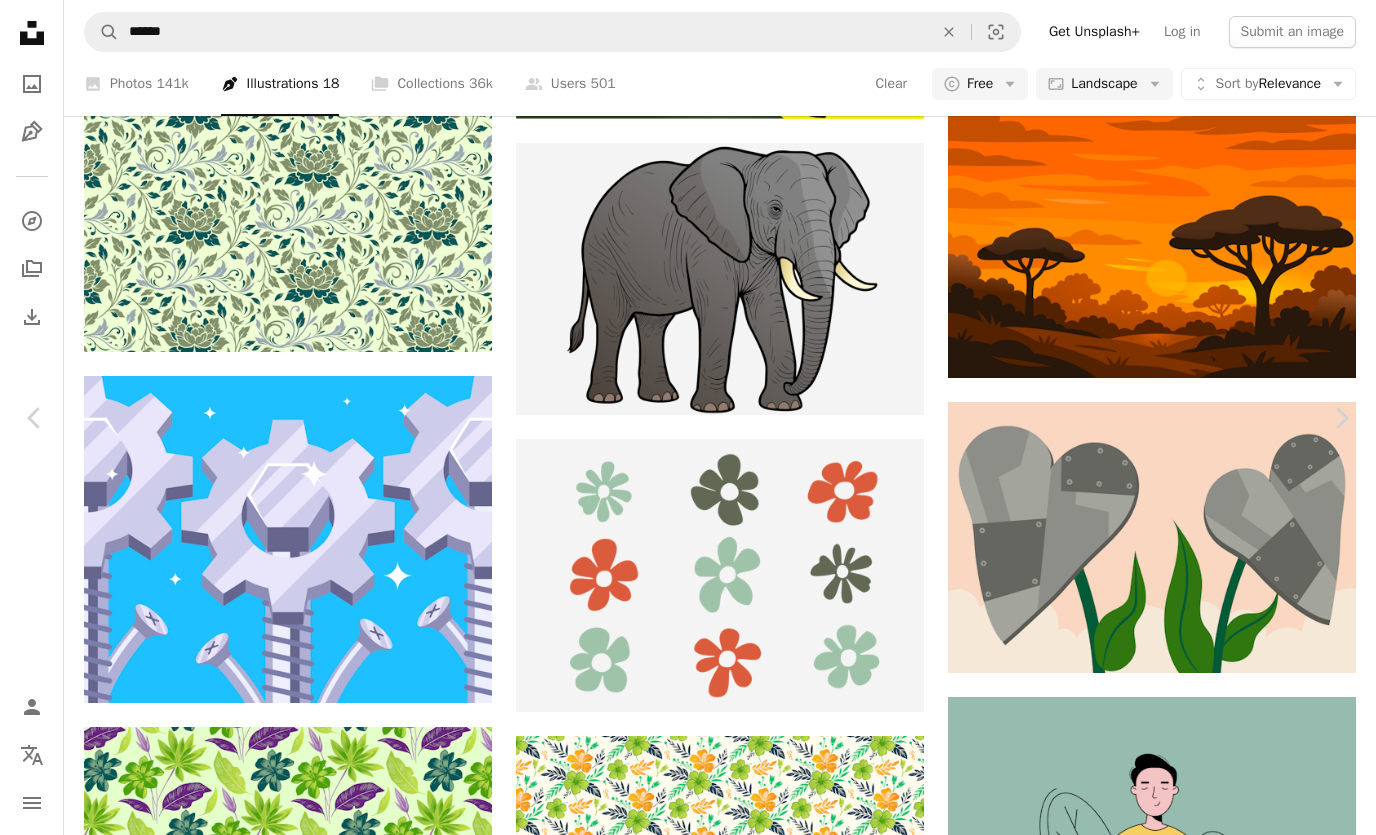 click on "Download free Chevron down" at bounding box center [1205, 4066] 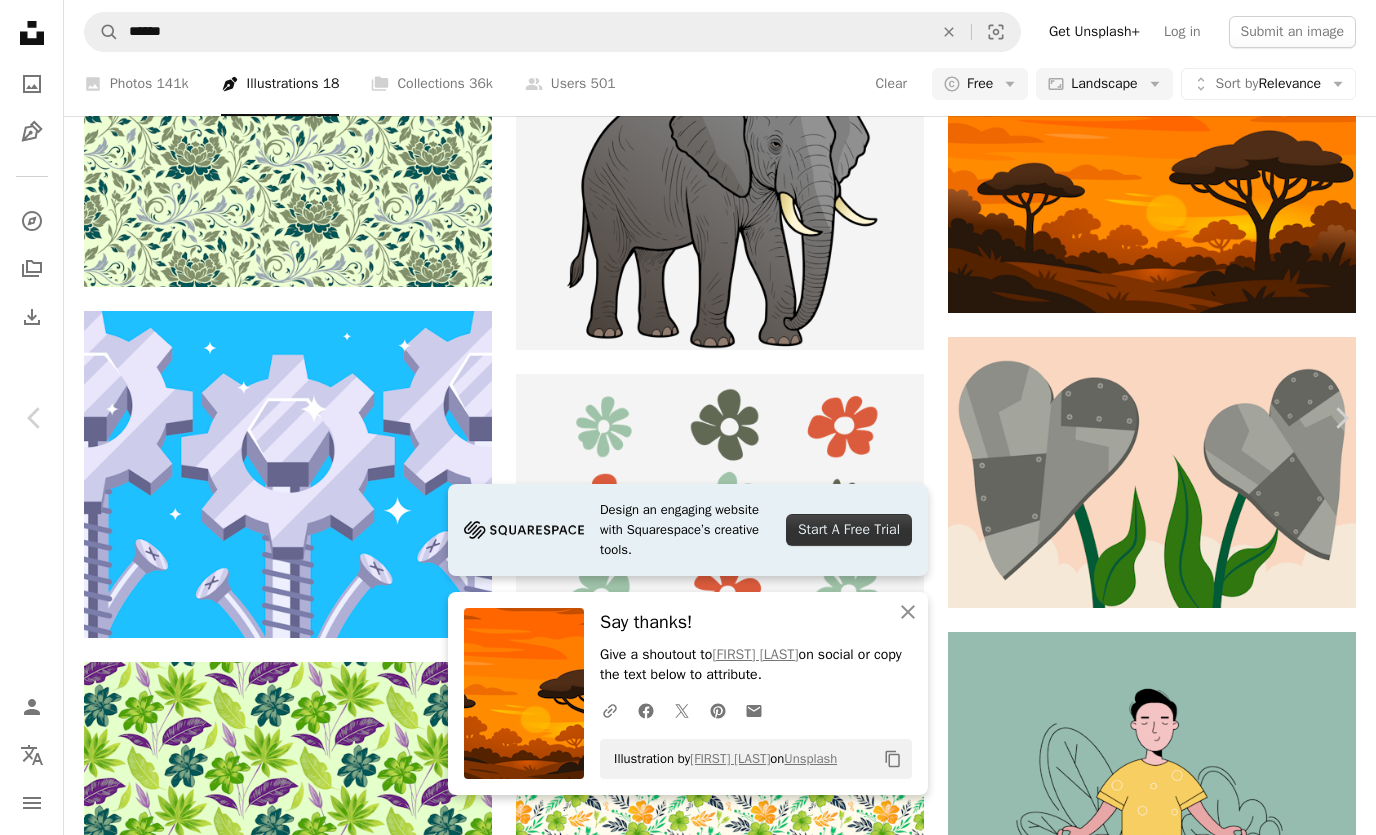 click on "An X shape Chevron left Chevron right Design an engaging website with Squarespace’s creative tools. Start A Free Trial An X shape Close Say thanks! Give a shoutout to  N. Merlo  on social or copy the text below to attribute. A URL sharing icon (chains) Facebook icon X (formerly Twitter) icon Pinterest icon An envelope Illustration by  N. Merlo  on  Unsplash
Copy content N. Merlo Available for hire A checkmark inside of a circle A heart A plus sign Download free Chevron down Zoom in Views 1,189 Downloads 9 A forward-right arrow Share Info icon Info More Actions Calendar outlined Published  6 days ago Safety Free to use under the  Unsplash License sun trees illustration purple yellow africa graphic vector twilight Public domain images Browse premium related images on iStock  |  Save 20% with code UNSPLASH20 View more on iStock  ↗ Related images Plus sign for Unsplash+ A heart A plus sign Eva Wahyuni For  Unsplash+ A lock Download A heart A plus sign Public domain vectors Arrow pointing down A heart" at bounding box center (688, 4371) 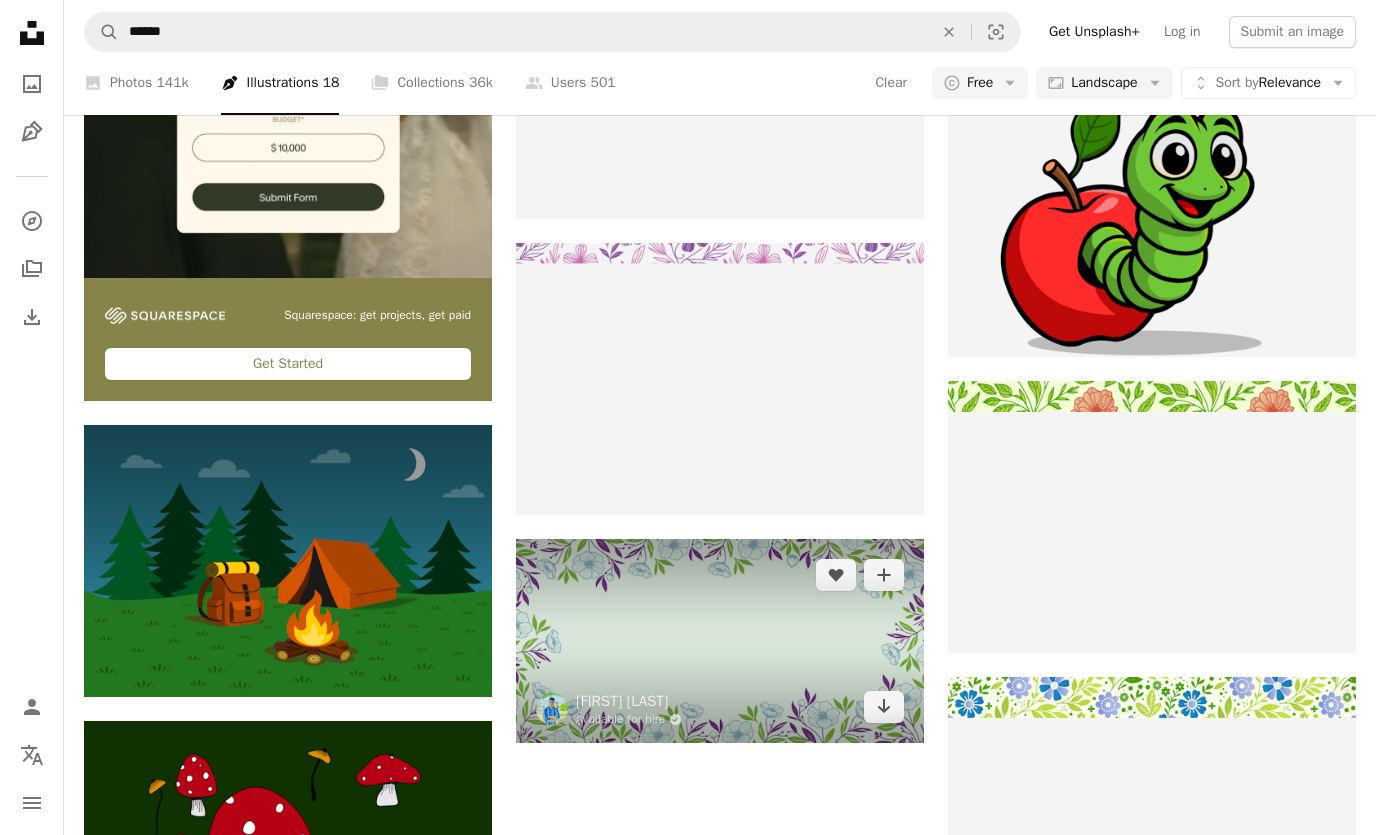 scroll, scrollTop: 3565, scrollLeft: 0, axis: vertical 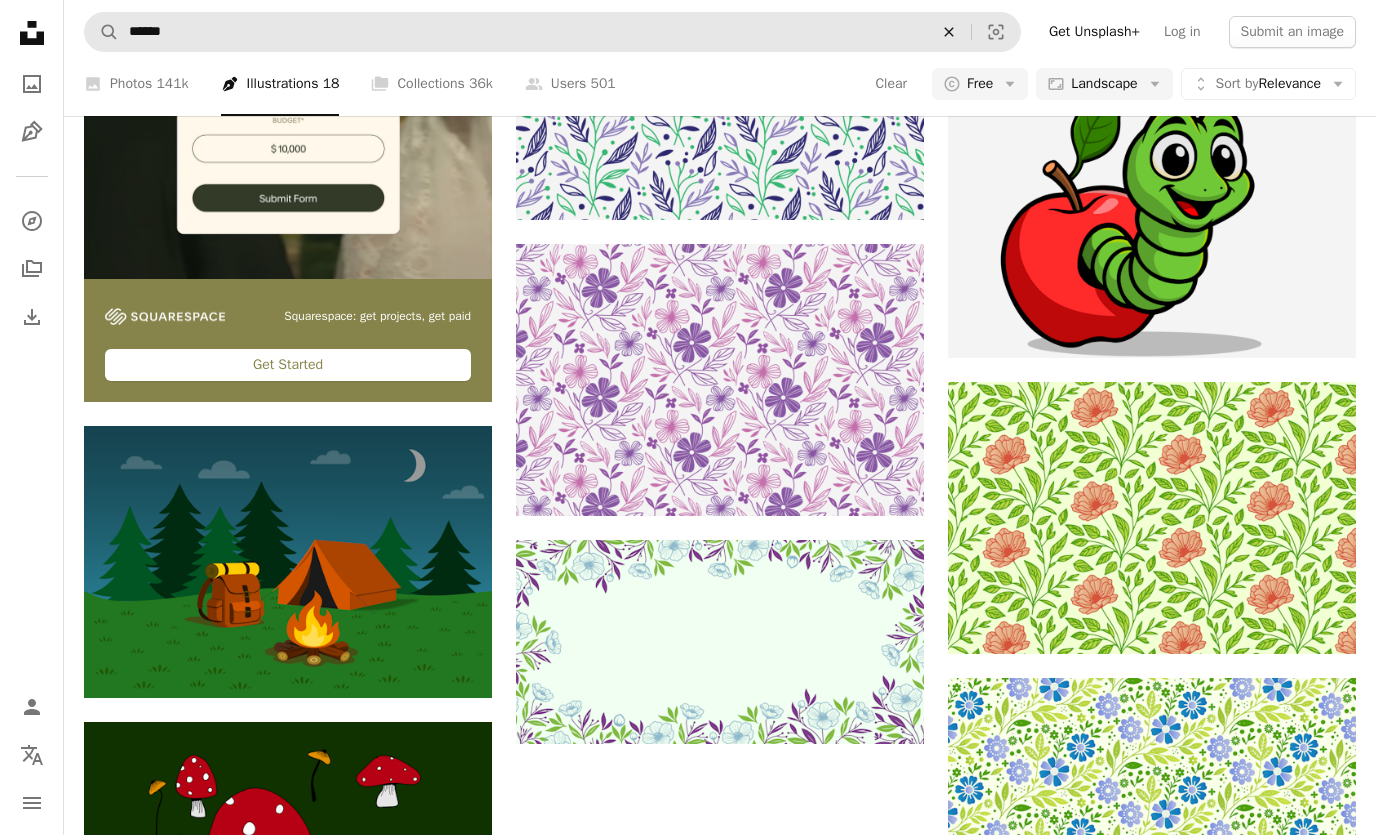 click on "An X shape" 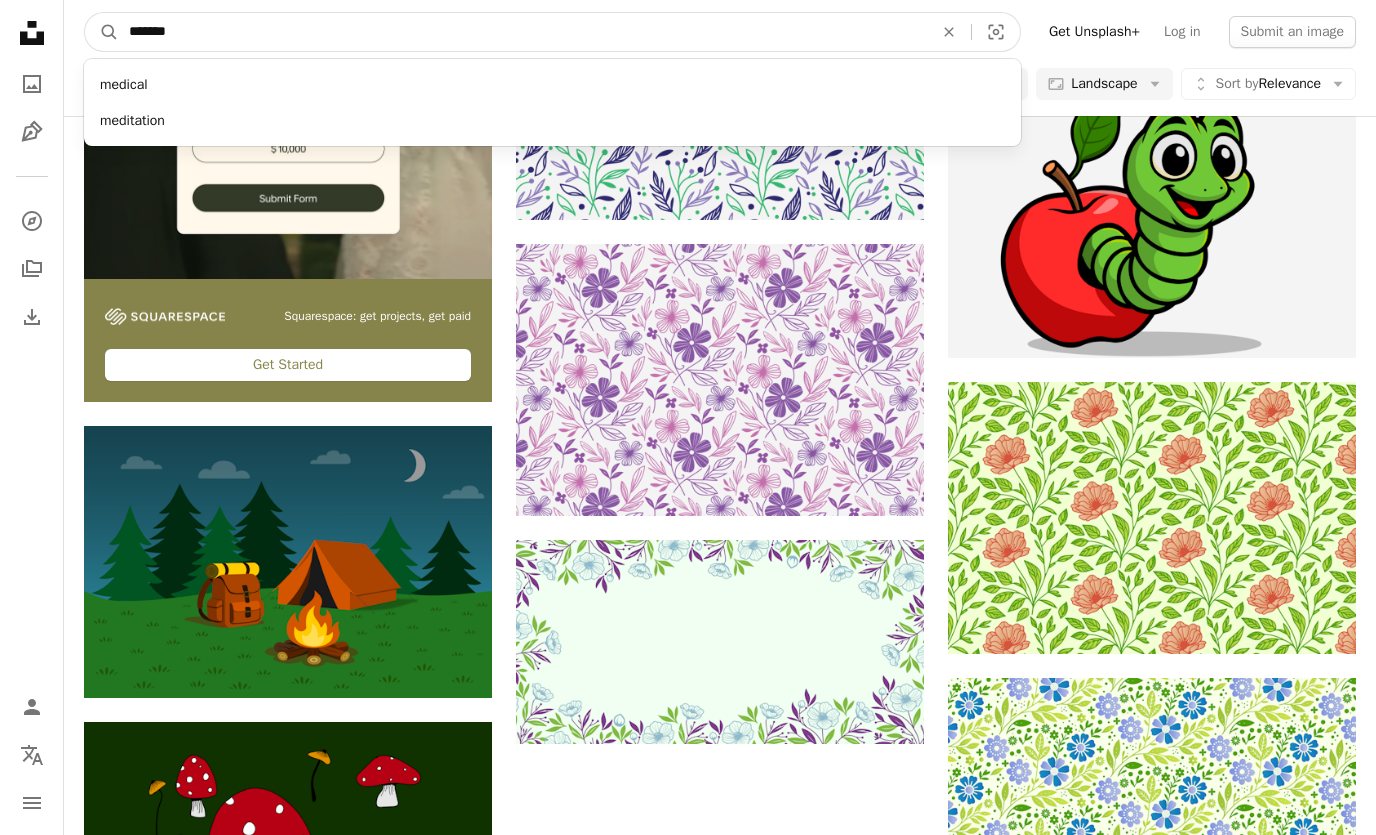 type on "********" 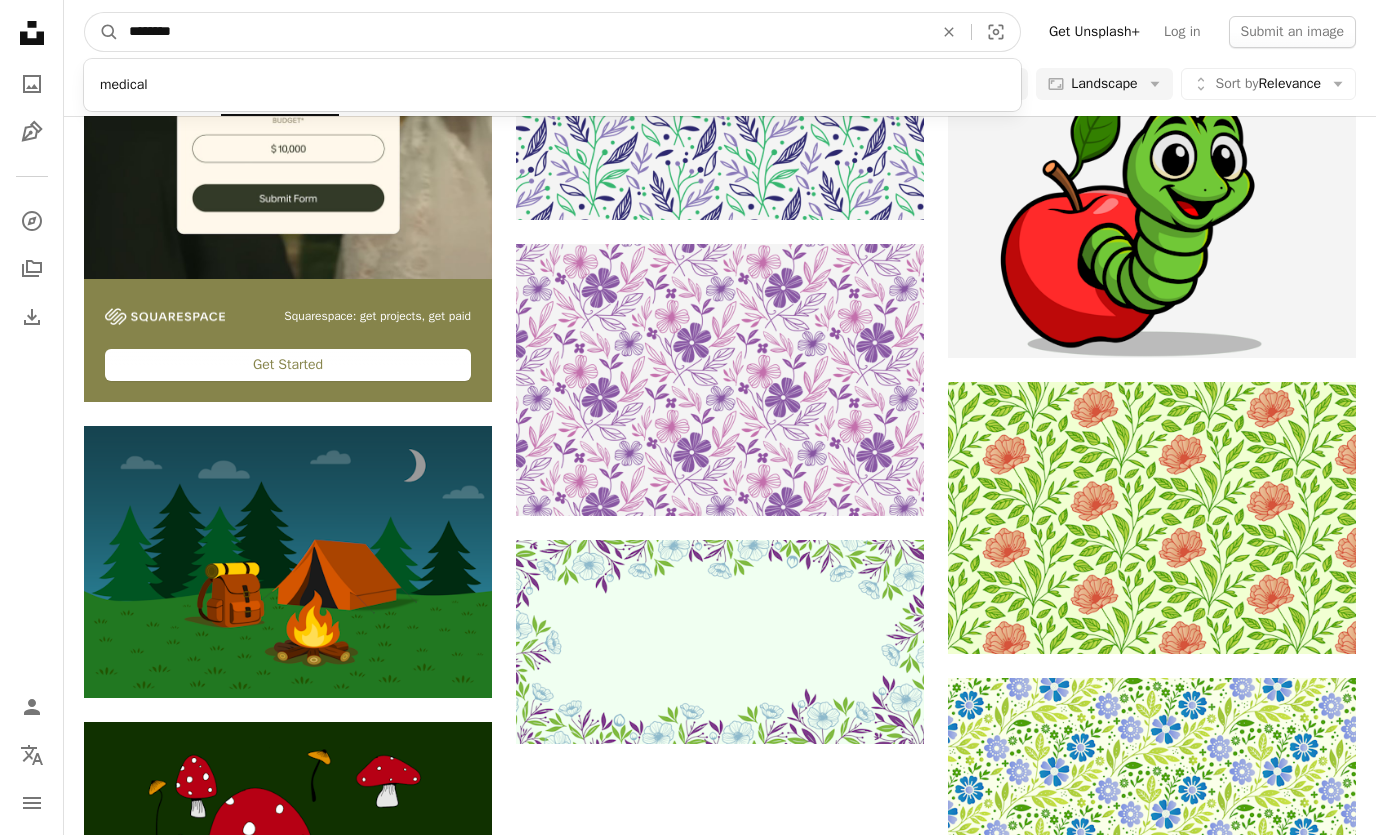 click on "A magnifying glass" at bounding box center (102, 32) 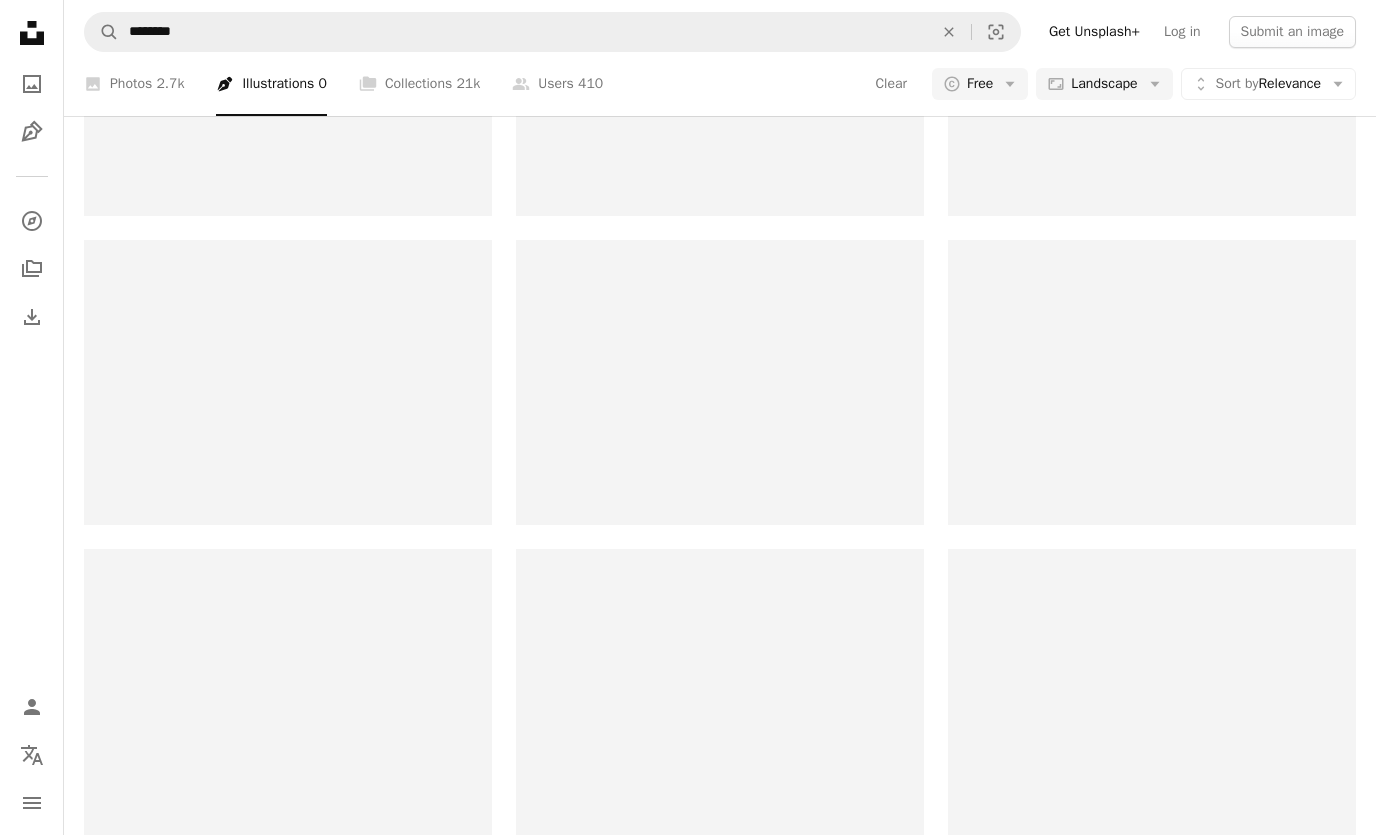 scroll, scrollTop: 0, scrollLeft: 0, axis: both 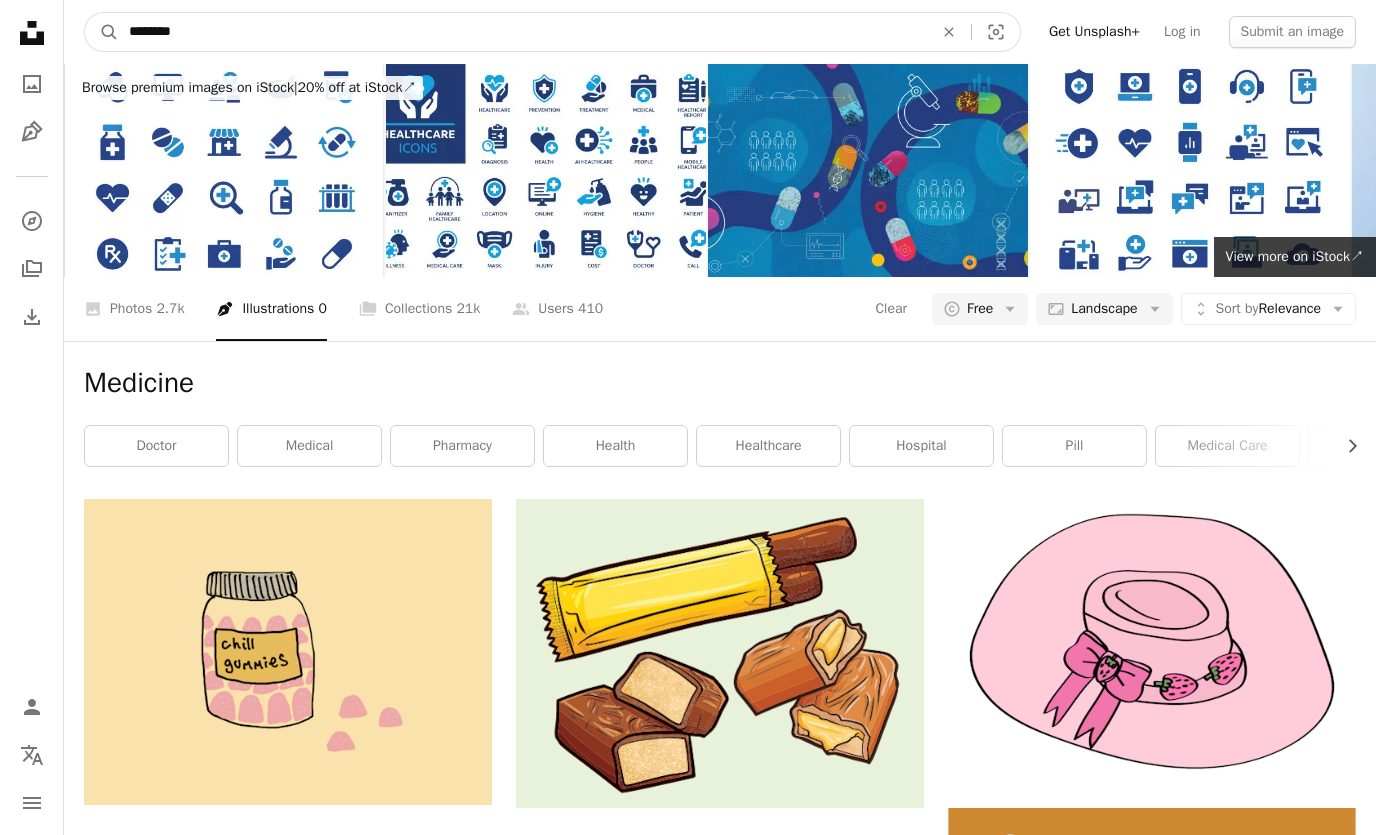 click on "********" at bounding box center (523, 32) 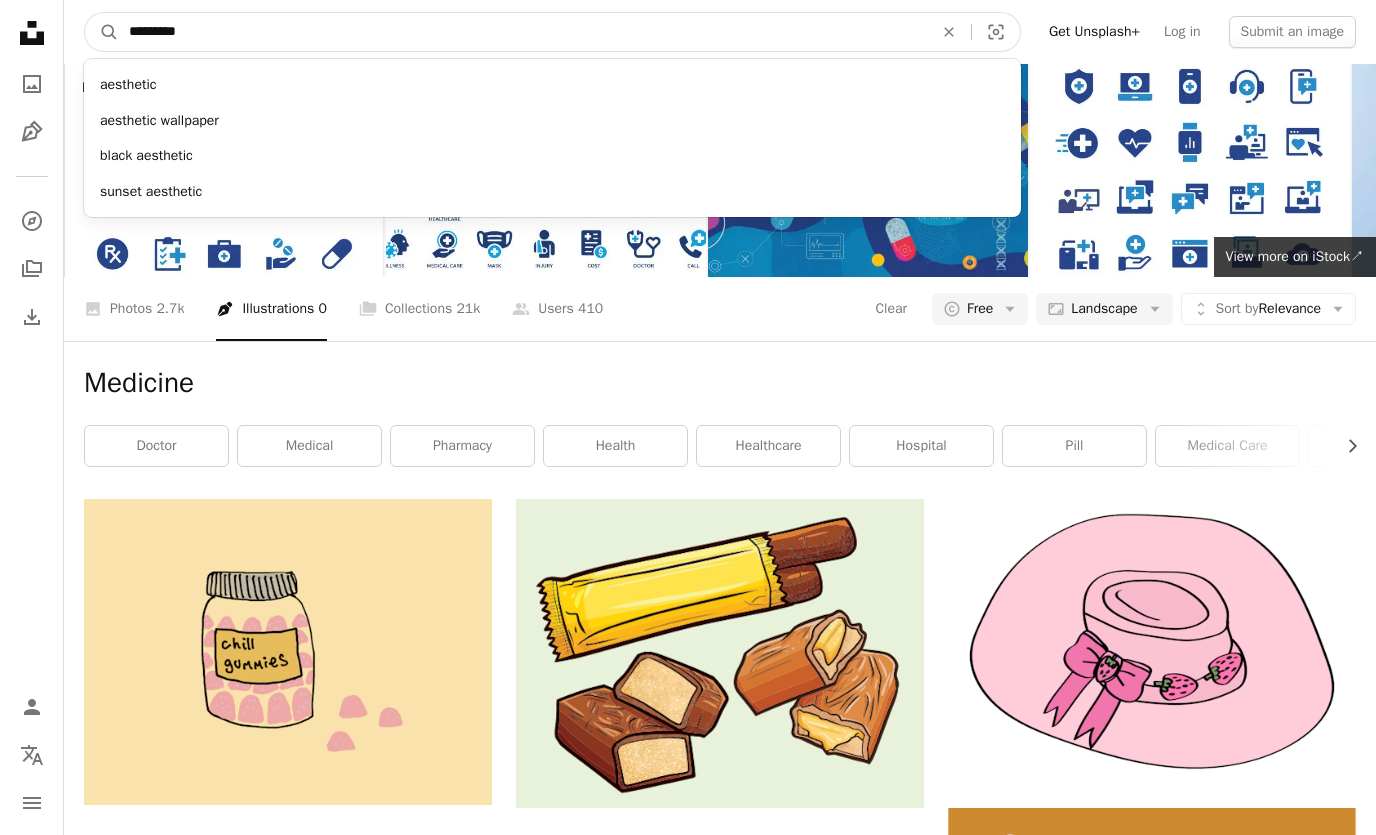 type on "**********" 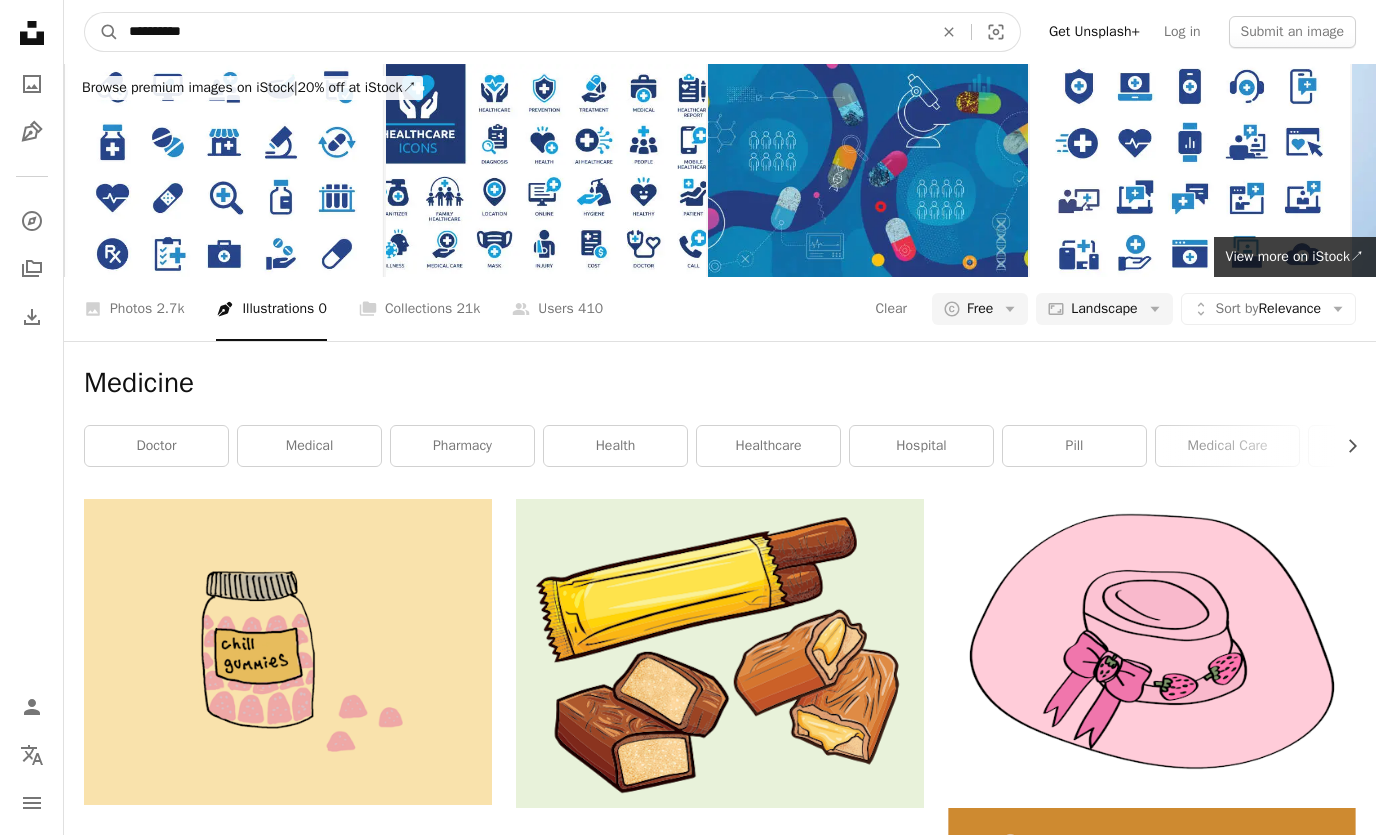 click on "A magnifying glass" at bounding box center [102, 32] 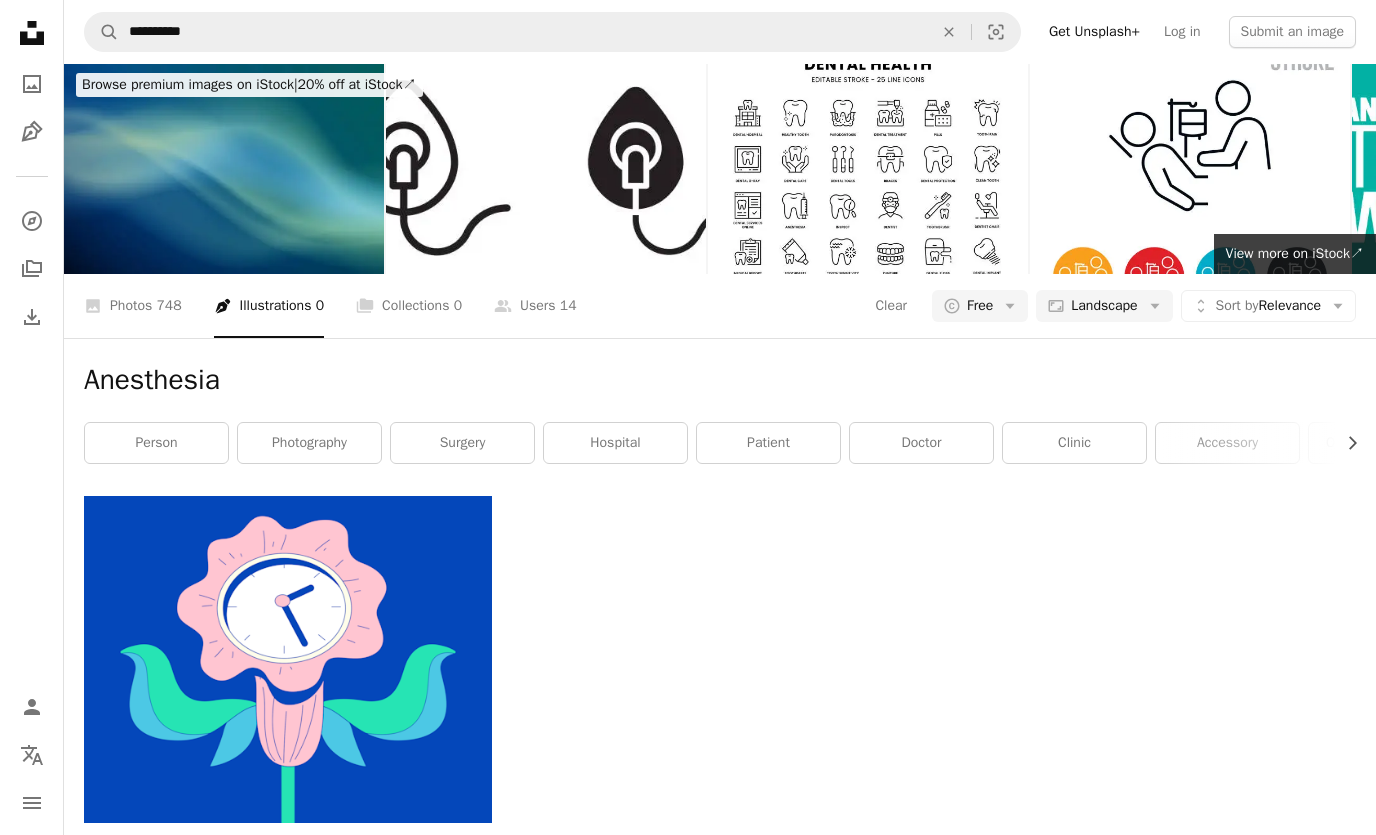 scroll, scrollTop: 0, scrollLeft: 0, axis: both 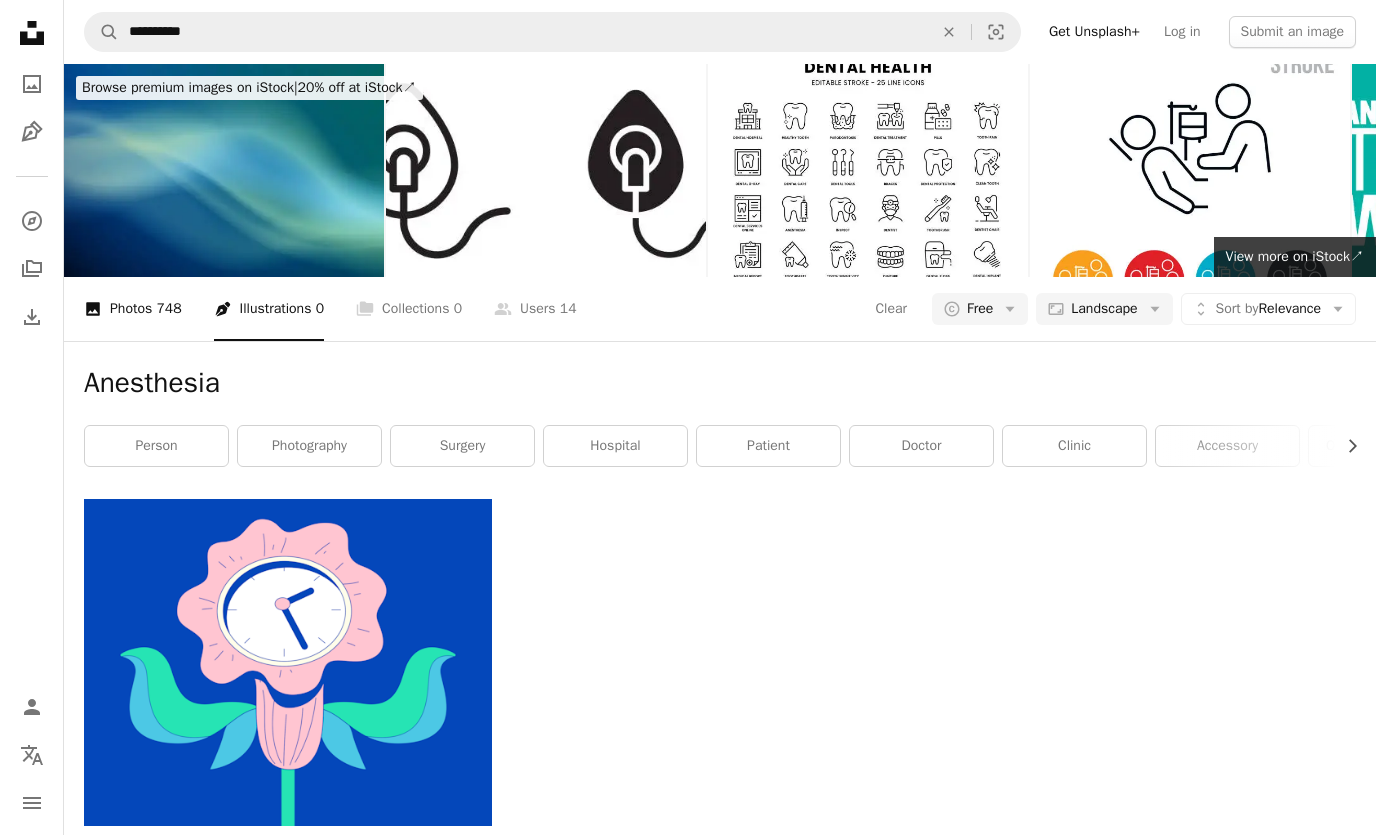 click on "A photo Photos   748" at bounding box center (133, 309) 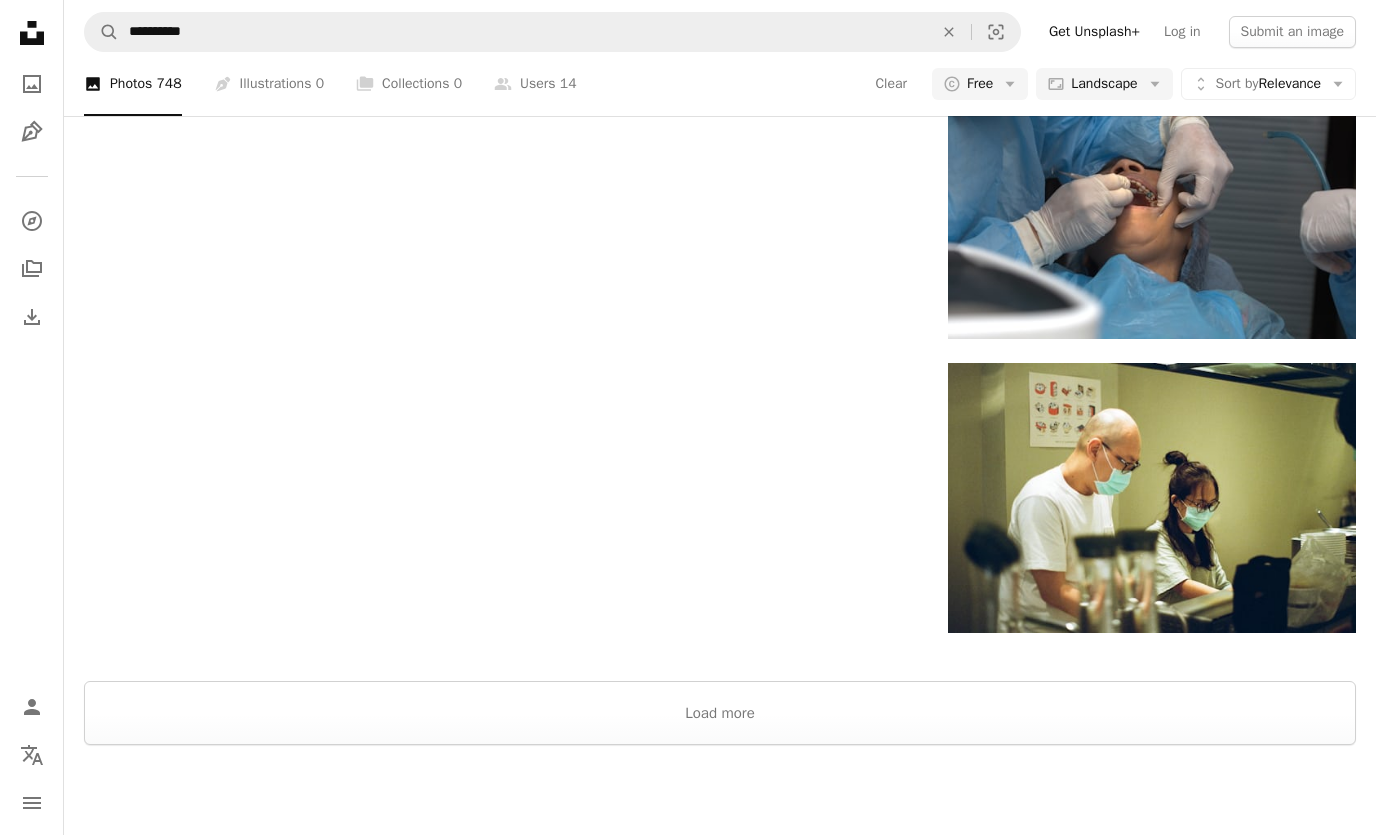 scroll, scrollTop: 2406, scrollLeft: 0, axis: vertical 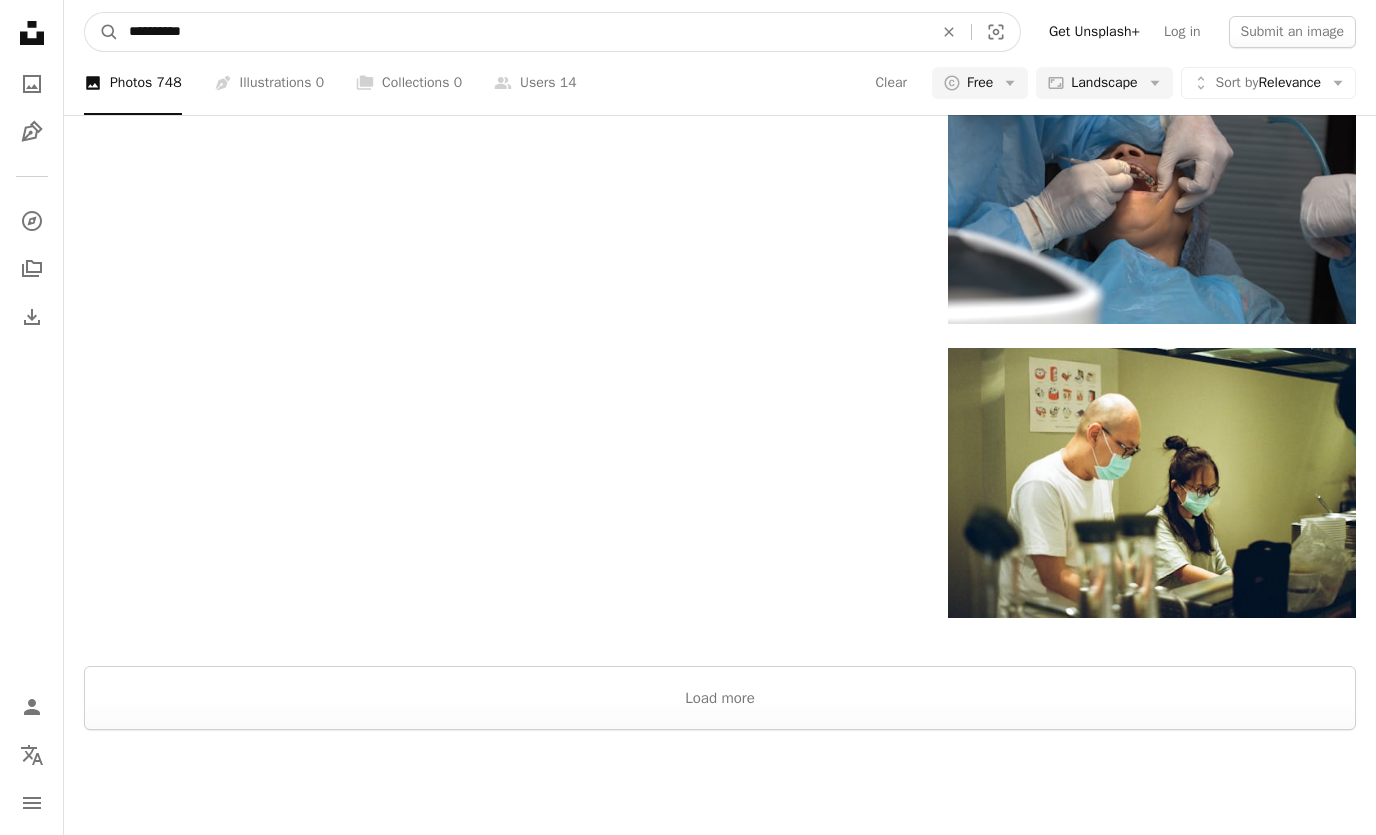 click on "**********" at bounding box center [523, 32] 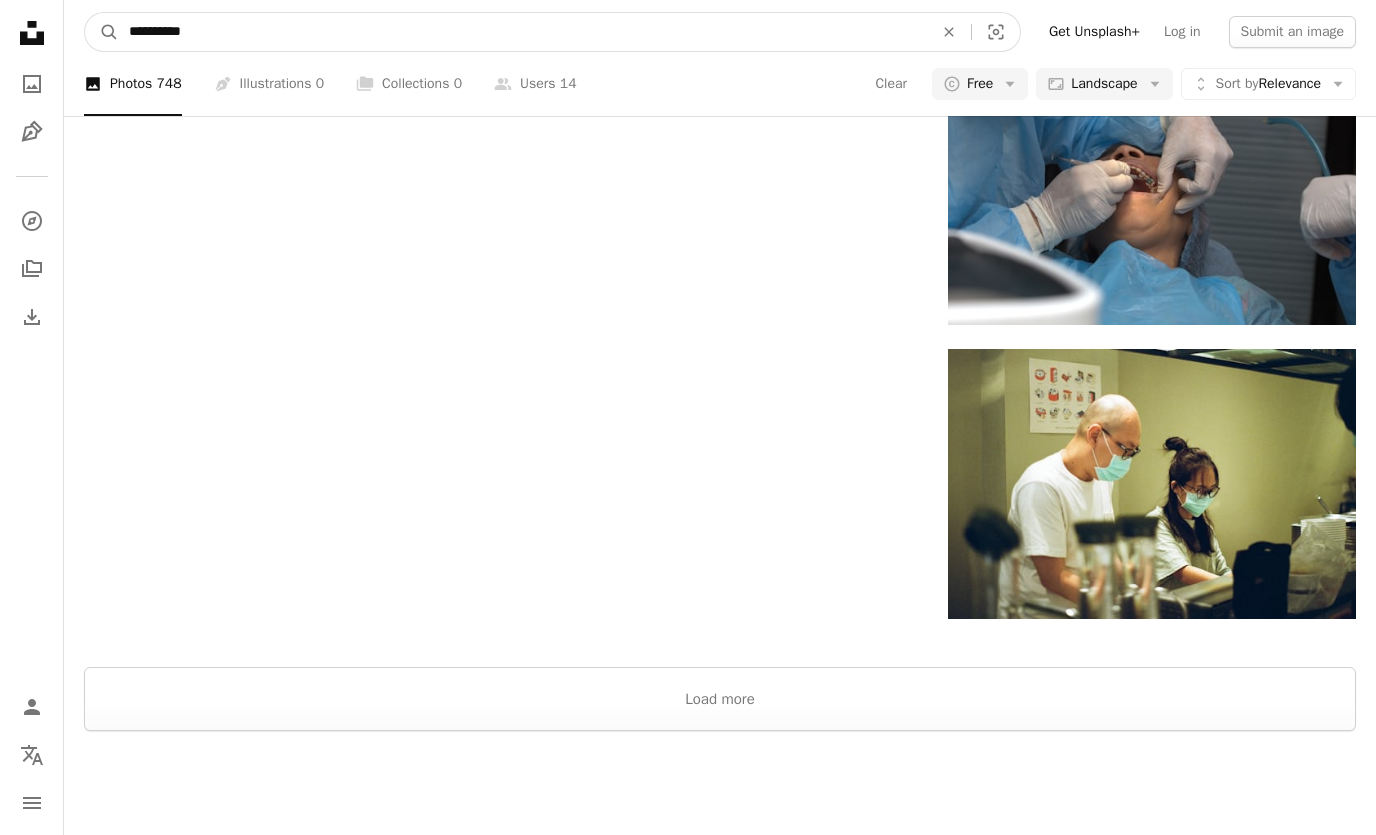 click on "**********" at bounding box center [523, 32] 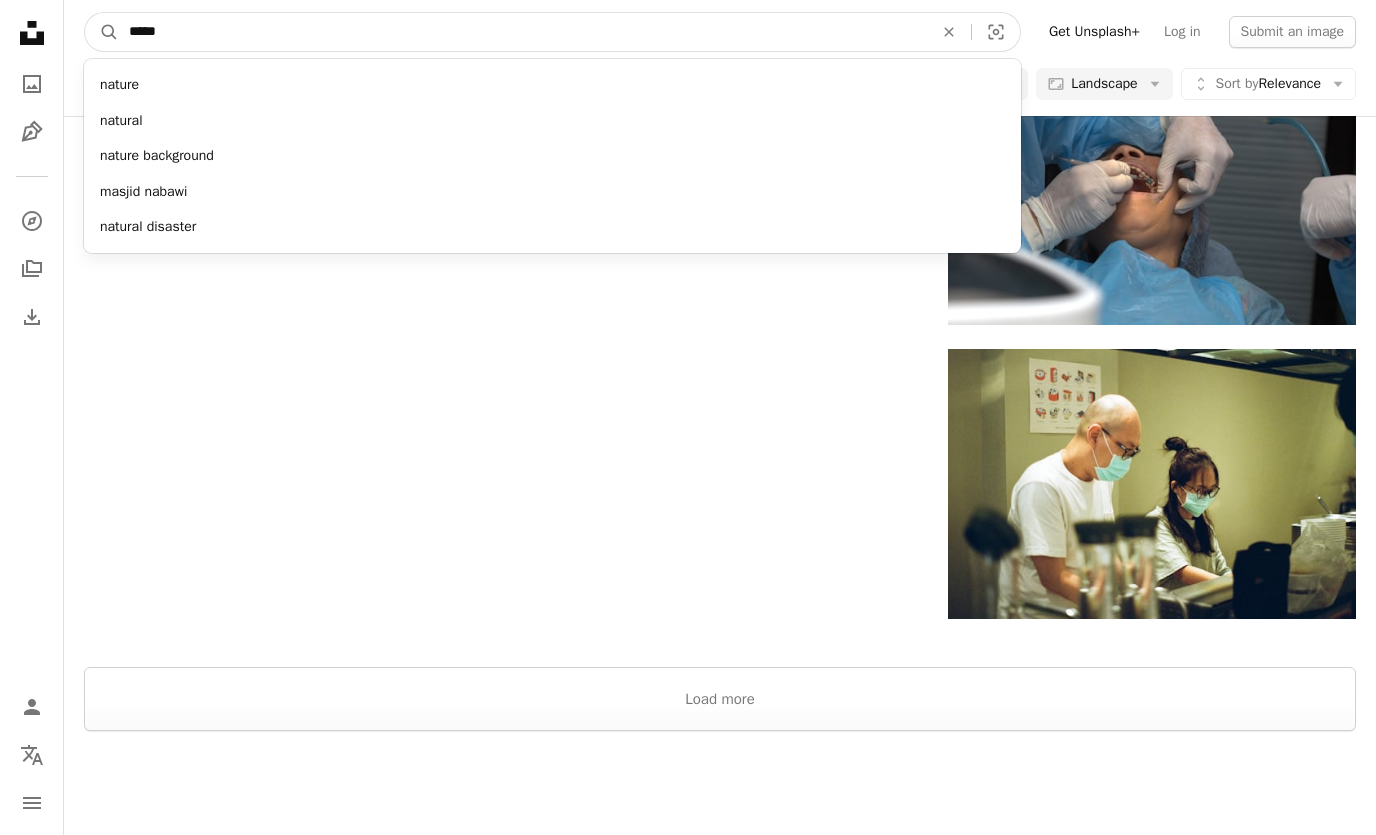 type on "******" 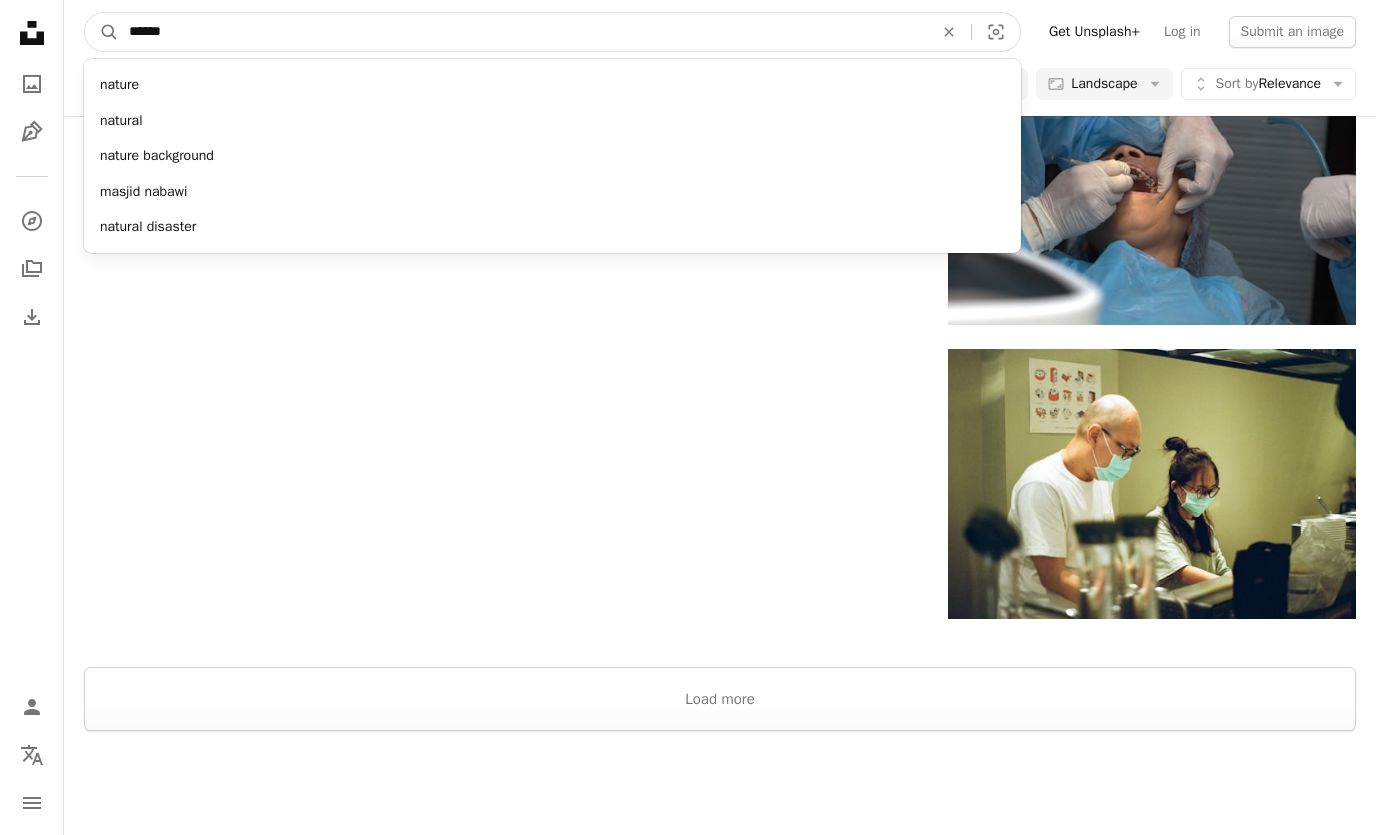 click on "A magnifying glass" at bounding box center [102, 32] 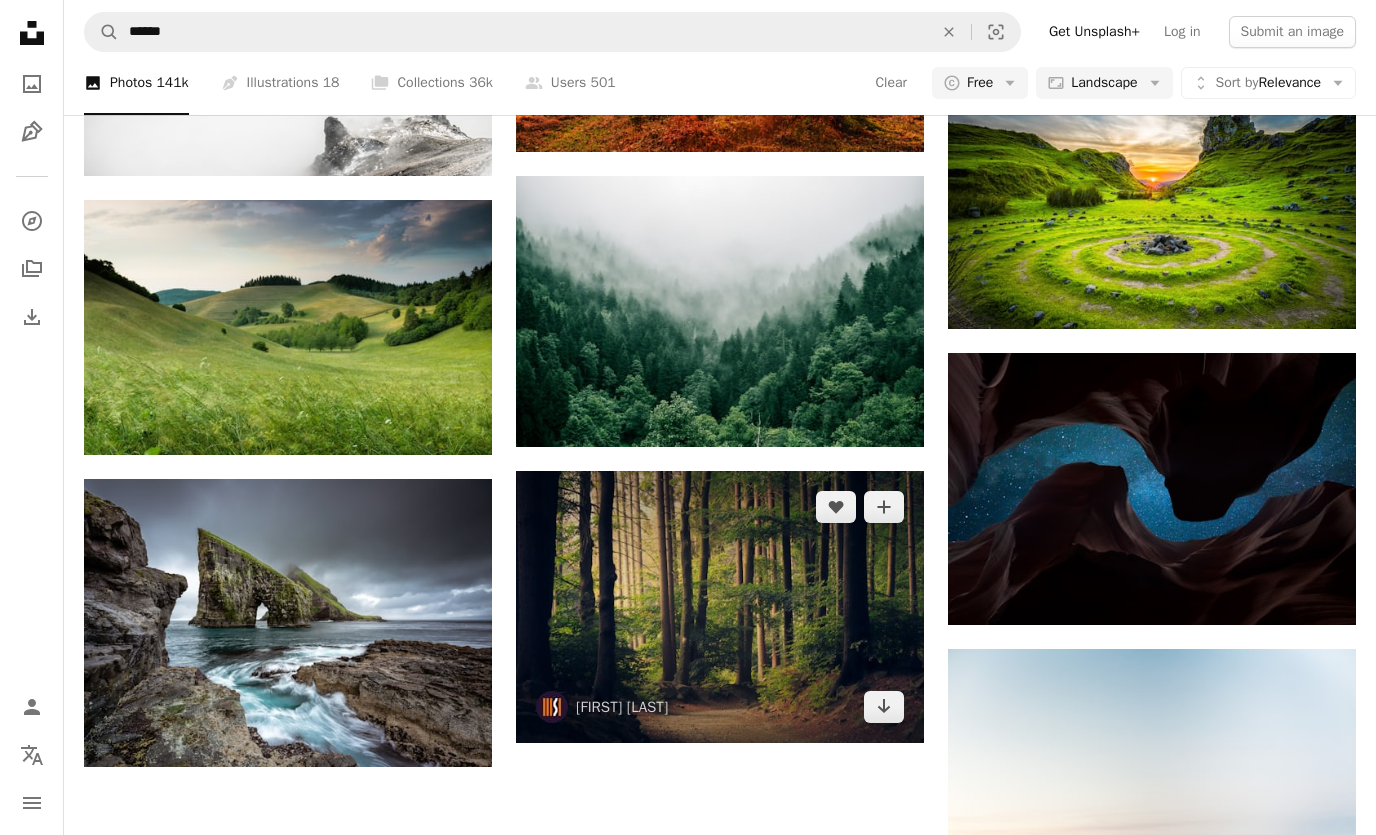 scroll, scrollTop: 1777, scrollLeft: 0, axis: vertical 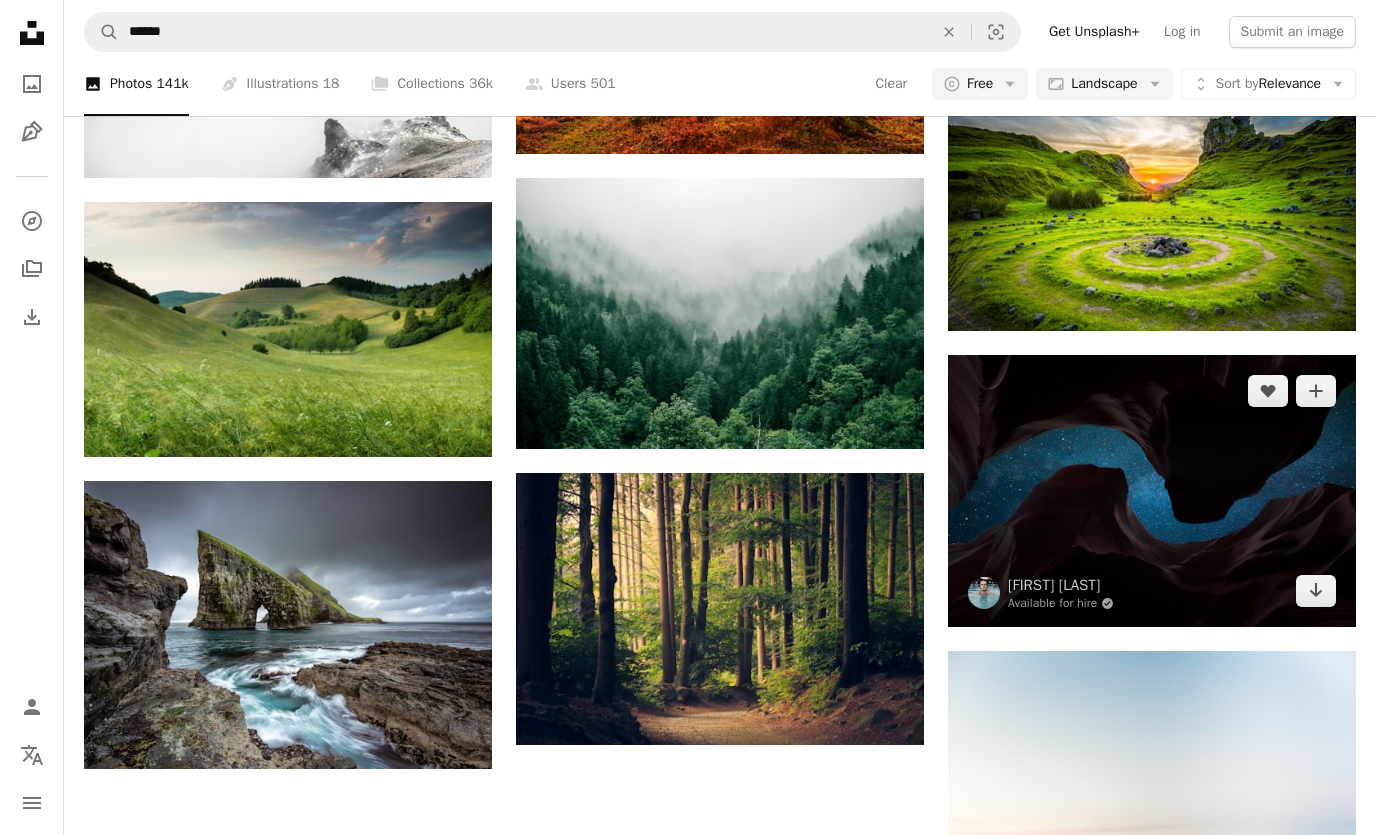click at bounding box center [1152, 491] 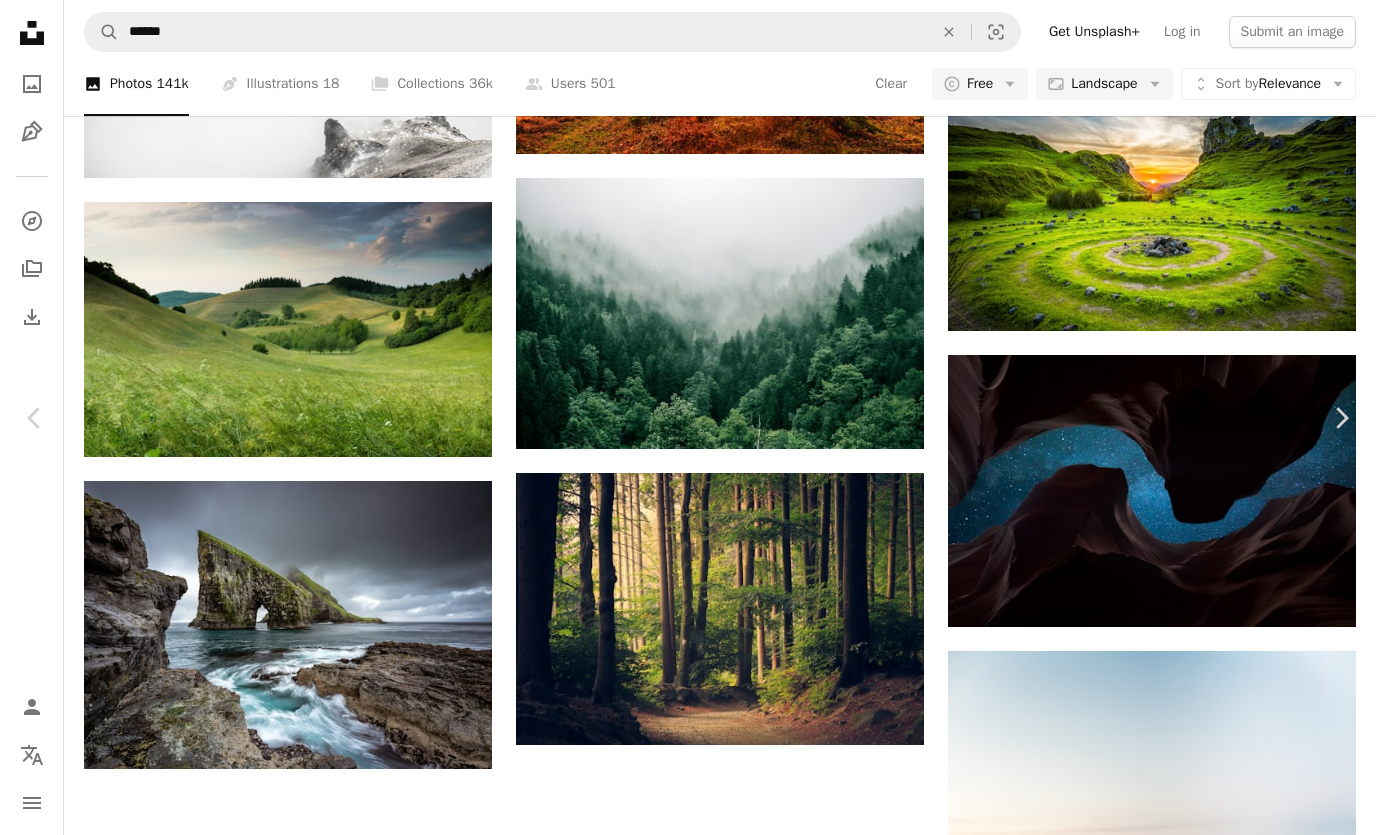 click on "Download free" at bounding box center [1181, 2549] 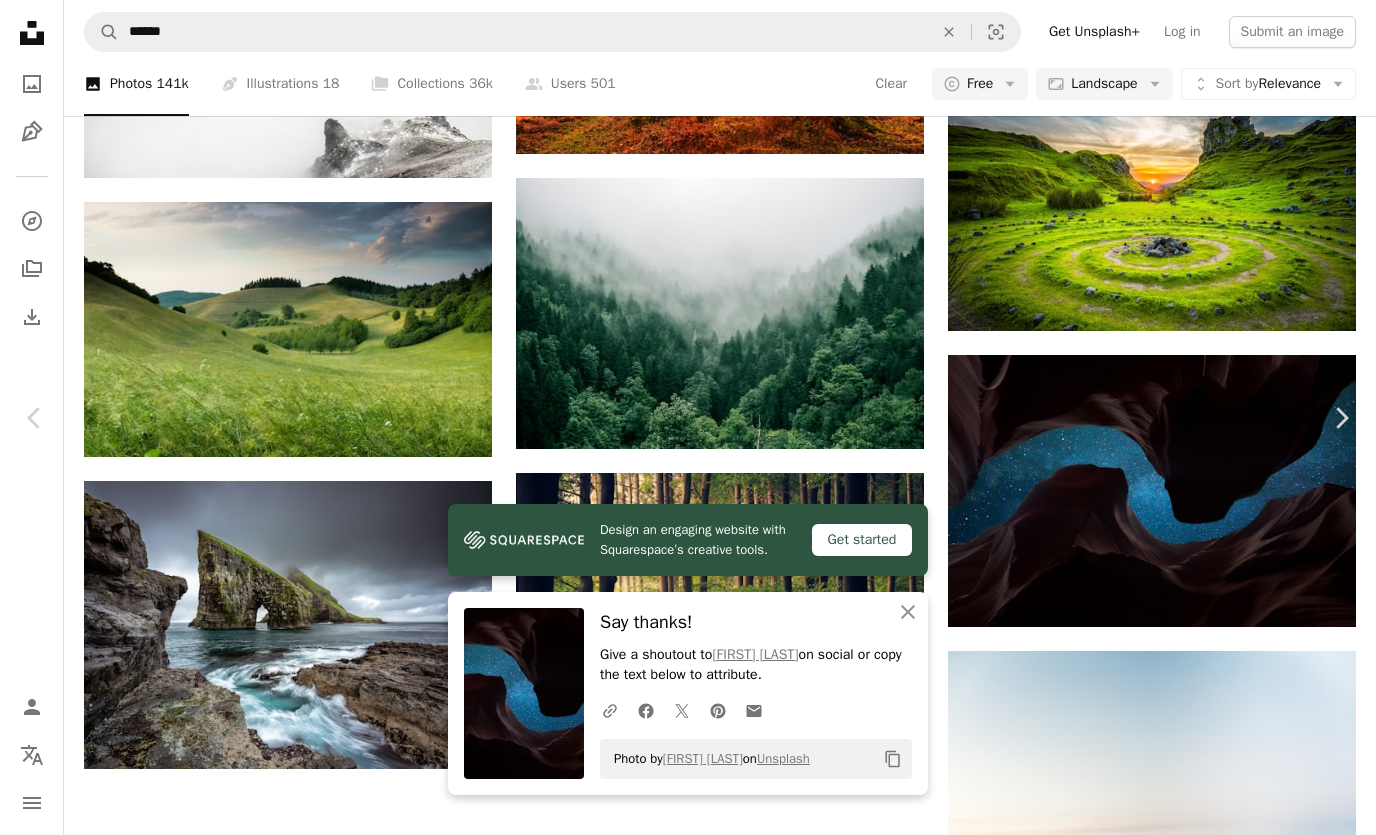 click on "An X shape Chevron left Chevron right Design an engaging website with Squarespace’s creative tools. Get started An X shape Close Say thanks! Give a shoutout to  Mark Basarab  on social or copy the text below to attribute. A URL sharing icon (chains) Facebook icon X (formerly Twitter) icon Pinterest icon An envelope Photo by  Mark Basarab  on  Unsplash
Copy content Mark Basarab Available for hire A checkmark inside of a circle A heart A plus sign Download free Chevron down Zoom in Views 70,498,381 Downloads 1,239,294 Featured in Photos ,  Cool Tones ,  Nature A forward-right arrow Share Info icon Info More Actions Star Night Sky Ravine Calendar outlined Published on  August 10, 2016 Camera Panasonic, DMC-GH4 Safety Free to use under the  Unsplash License abstract travel blue night sky desert galaxy stars space wallpaper rock Creative Images outdoors space background explore star wallpaper astrophotography beautiful background nightlife looking up star background bing wallpaper Free pictures  |   ↗" at bounding box center (688, 2919) 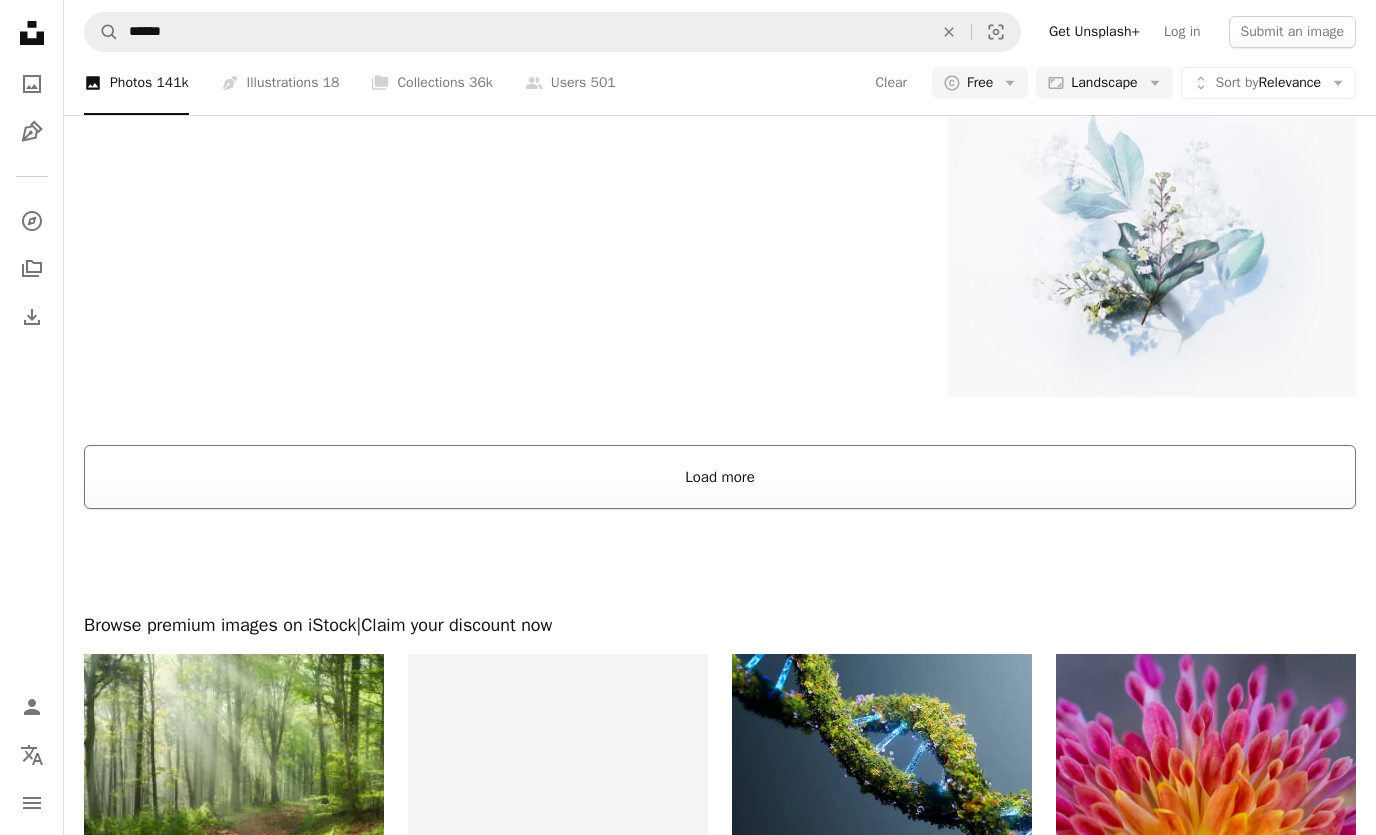 click on "Load more" at bounding box center (720, 478) 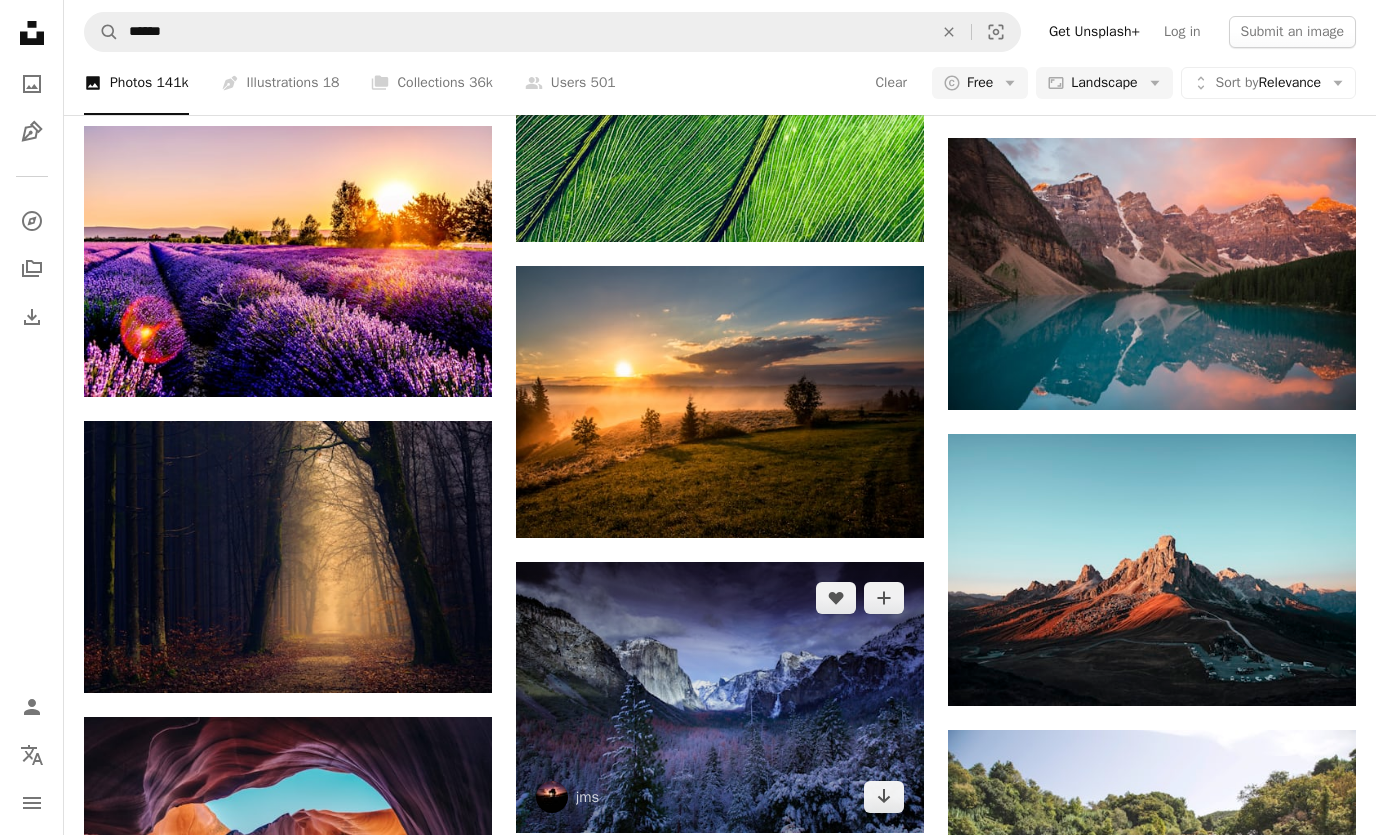 scroll, scrollTop: 3844, scrollLeft: 0, axis: vertical 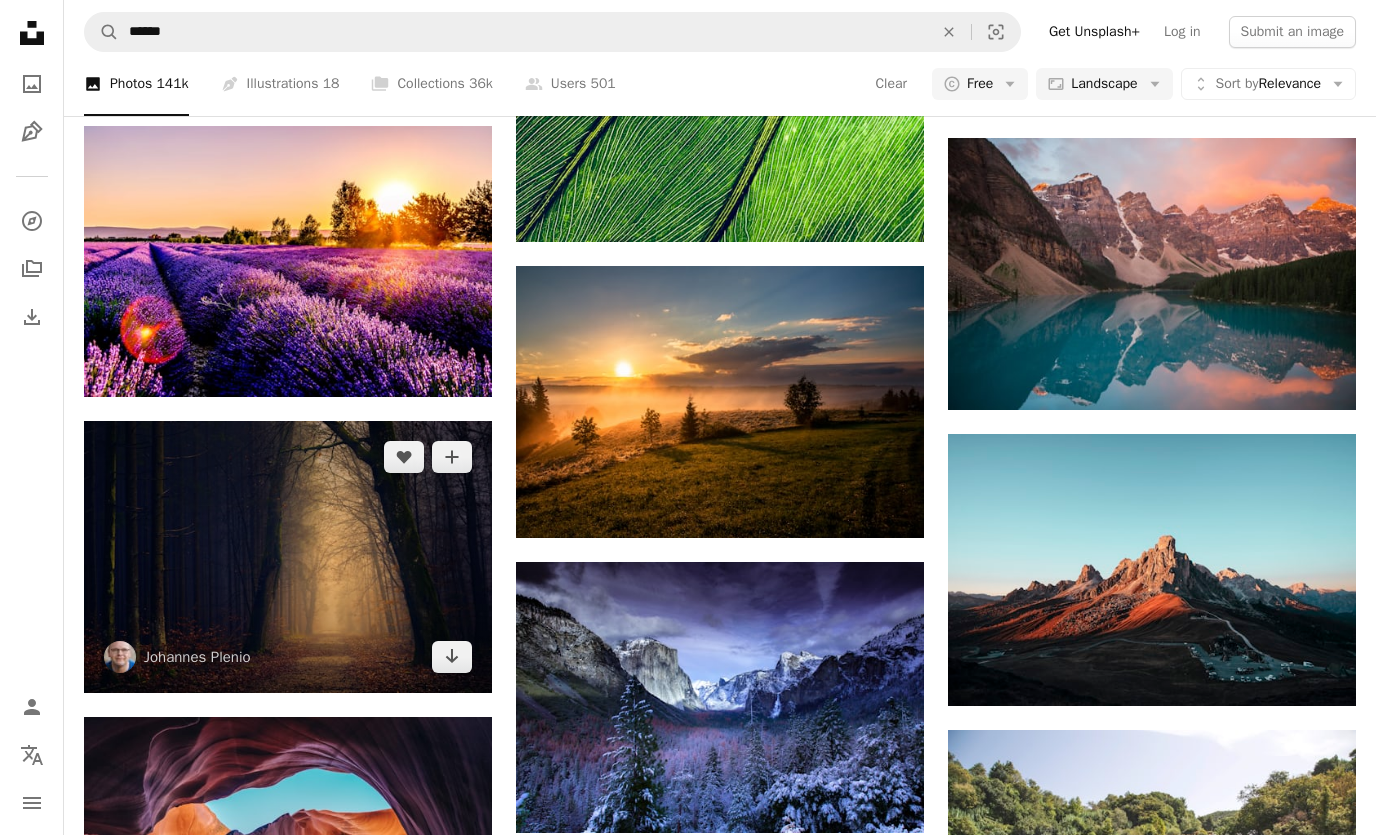 click at bounding box center (288, 557) 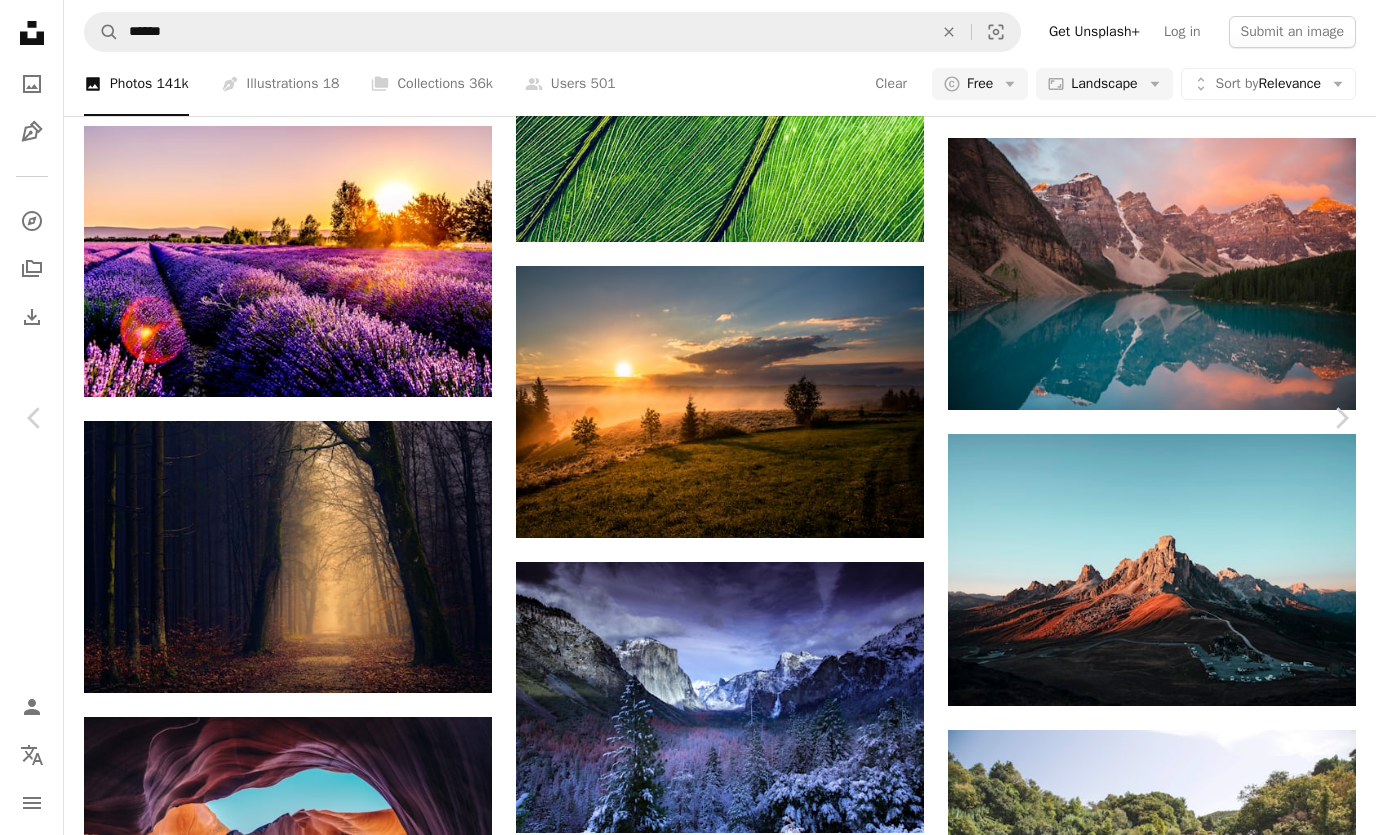 click on "Download free" at bounding box center (1181, 4336) 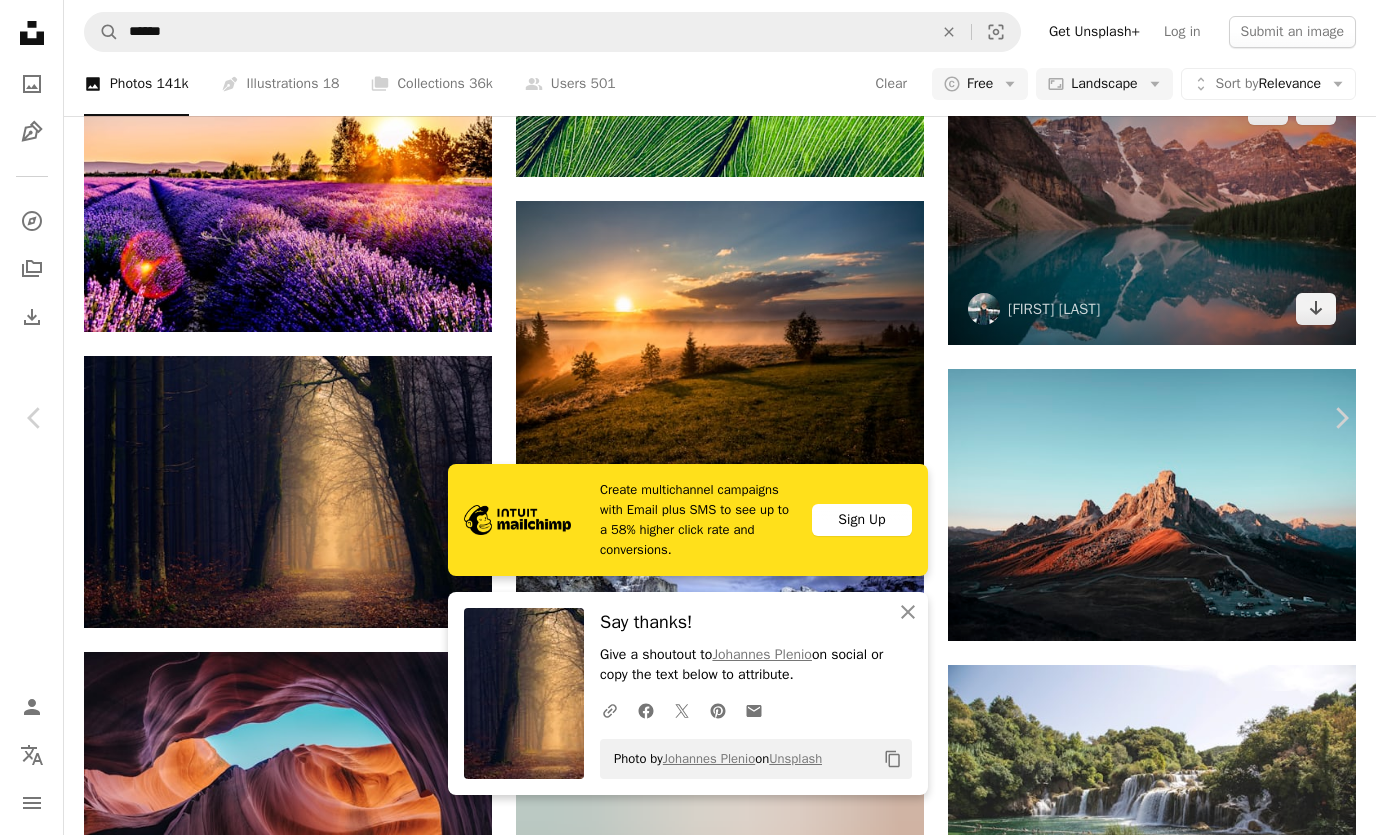 click on "An X shape Chevron left Chevron right Create multichannel campaigns with Email plus SMS to see up to a 58% higher click rate and conversions. Sign Up An X shape Close Say thanks! Give a shoutout to  Johannes Plenio  on social or copy the text below to attribute. A URL sharing icon (chains) Facebook icon X (formerly Twitter) icon Pinterest icon An envelope Photo by  Johannes Plenio  on  Unsplash
Copy content Johannes Plenio jplenio A heart A plus sign Download free Chevron down Zoom in Views 129,779,041 Downloads 1,227,858 Featured in Photos ,  Nature ,  Wallpapers A forward-right arrow Share Info icon Info More Actions Golden forest pathway Calendar outlined Published on  July 21, 2017 Camera SONY, ILCE-7 Safety Free to use under the  Unsplash License 4K Images laptop wallpaper forest macbook wallpaper 1920x1080 wallpaper mac wallpaper dark 8k wallpaper sunset road sunrise autumn windows 10 wallpaper light fall trees aesthetic wallpaper leaves leaf 1080p wallpaper Public domain images  |   ↗ A heart" at bounding box center (688, 4641) 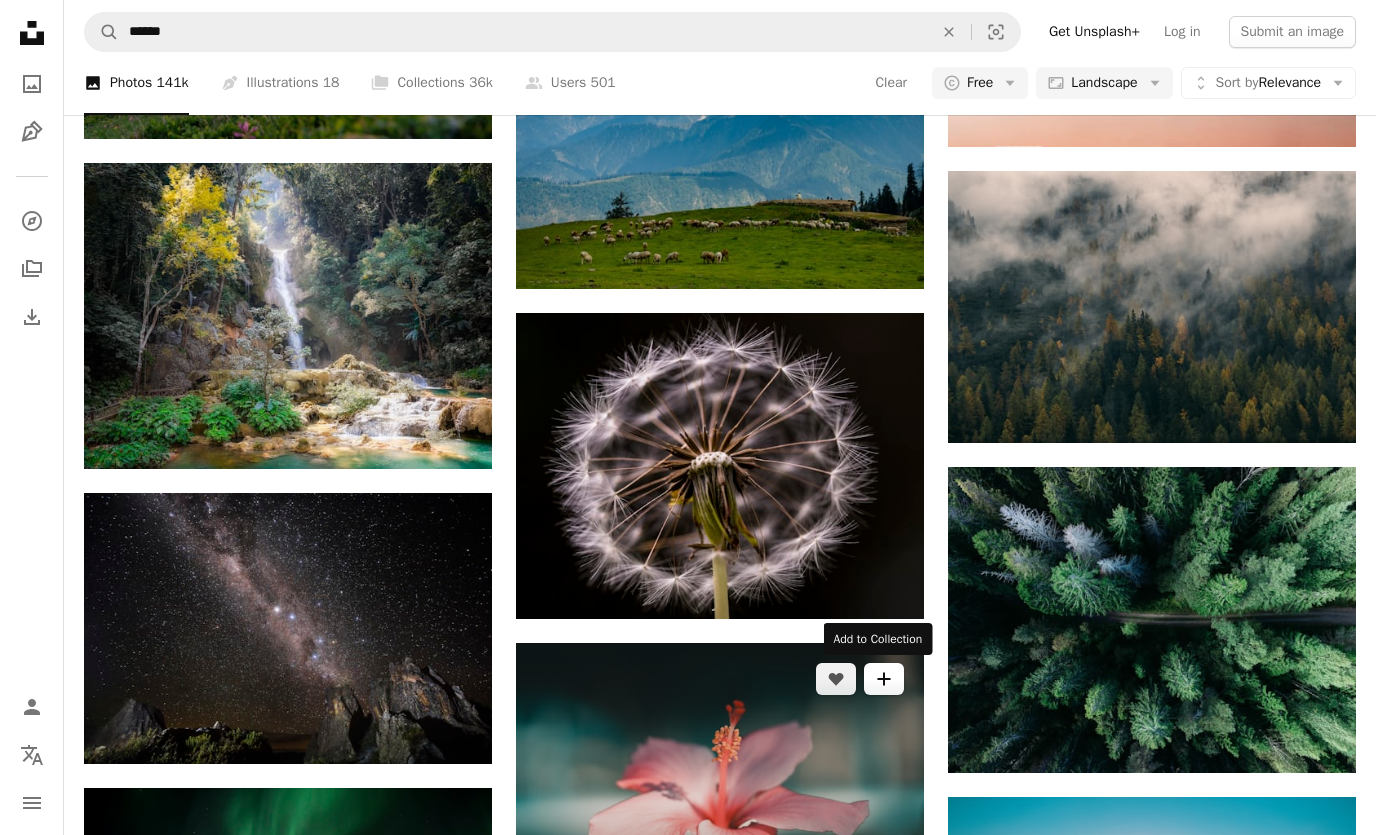 scroll, scrollTop: 9385, scrollLeft: 0, axis: vertical 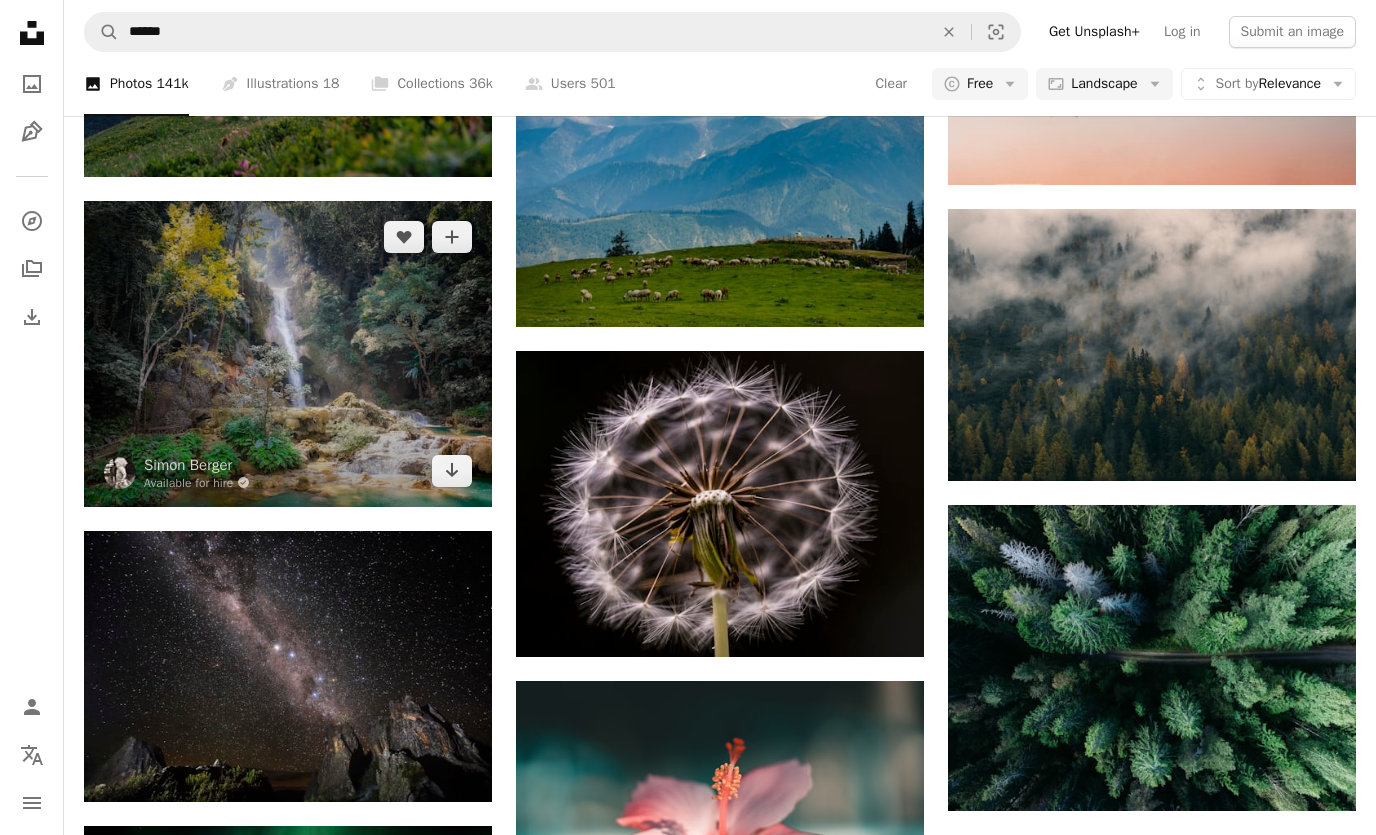click at bounding box center [288, 354] 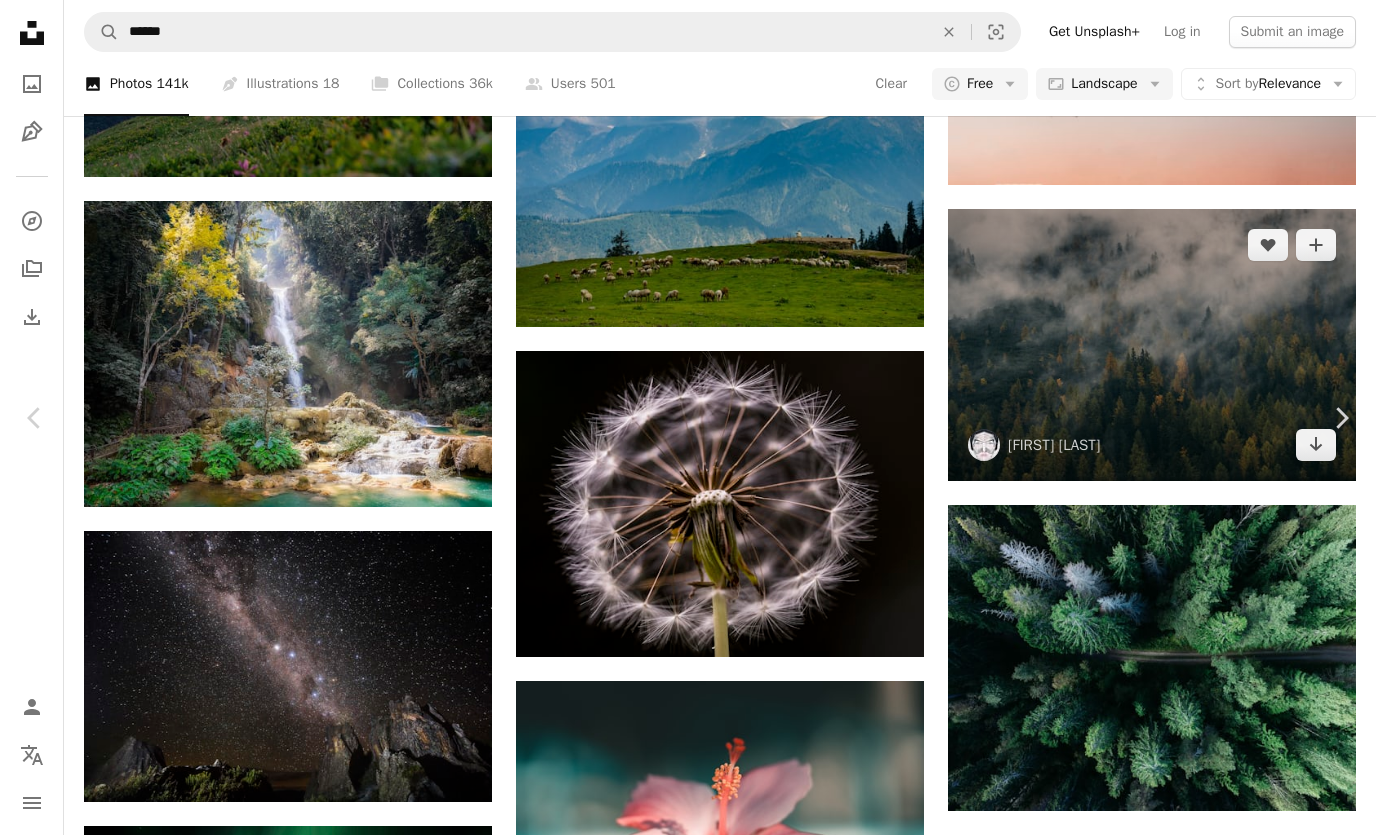 click on "An X shape Chevron left Chevron right Simon Berger Available for hire A checkmark inside of a circle A heart A plus sign Download free Chevron down Zoom in Views 60,367,382 Downloads 103,253 Featured in Nature A forward-right arrow Share Info icon Info More Actions Find this one place in your heart —
so you can return anytime,
if needed.
#waterfall #cascade #idyllic #dream #fairyland #laos #amazingplace #asia A map marker Unnamed Road, [COUNTRY] Calendar outlined Published on  September 3, 2018 Camera Panasonic, DMC-GF2 Safety Free to use under the  Unsplash License forest waterfall peace jungle fantasy dream tropical rest beautiful background paradise dreamy jungle background bing wallpaper pretty wallpaper exotic falls cascade refuge dreamland fairyland Public domain images Browse premium related images on iStock  |  Save 20% with code UNSPLASH20 View more on iStock  ↗ Related images A heart A plus sign Yang Plasticine Arrow pointing down A heart A plus sign Quang Nguyen Vinh Available for hire A heart" at bounding box center [688, 4975] 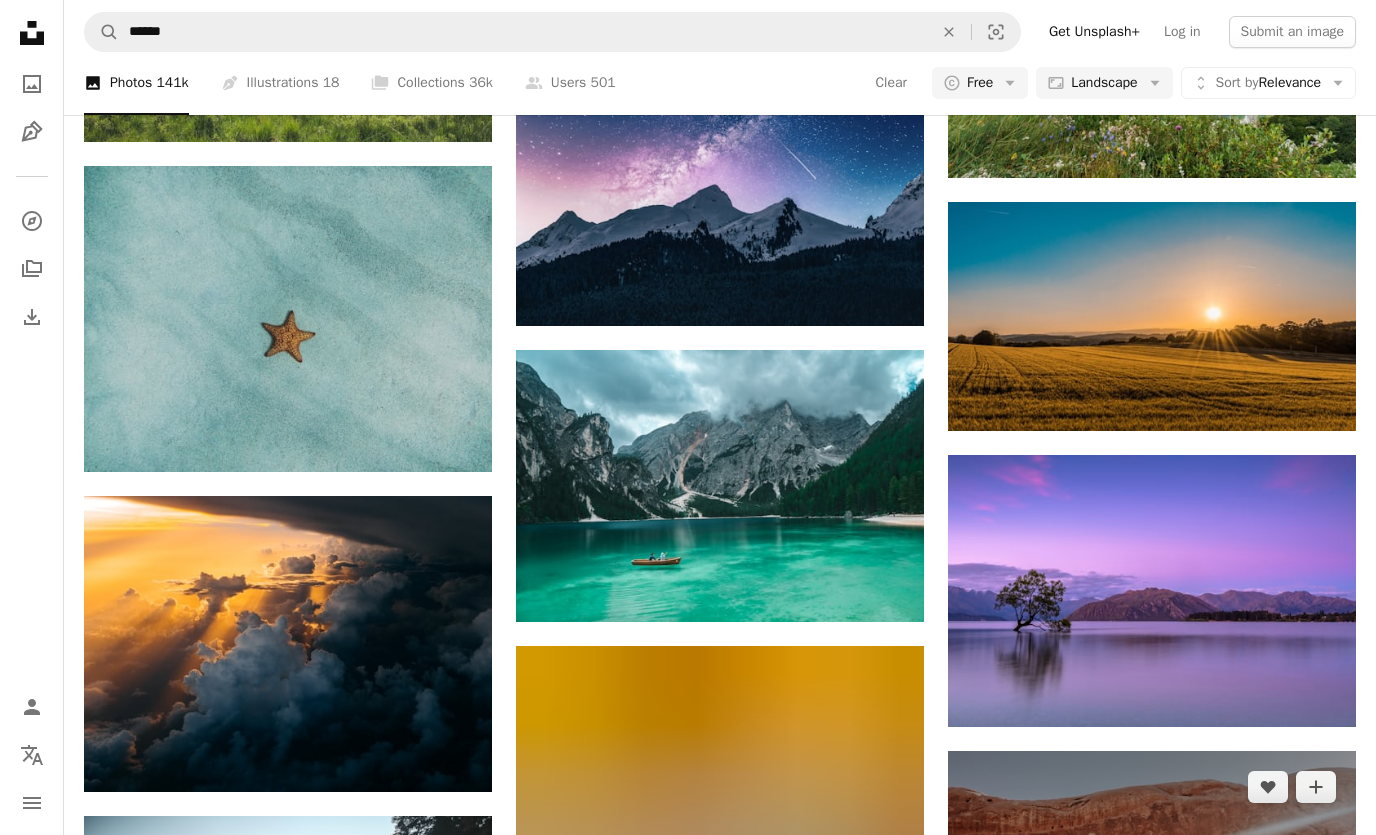 scroll, scrollTop: 11052, scrollLeft: 0, axis: vertical 